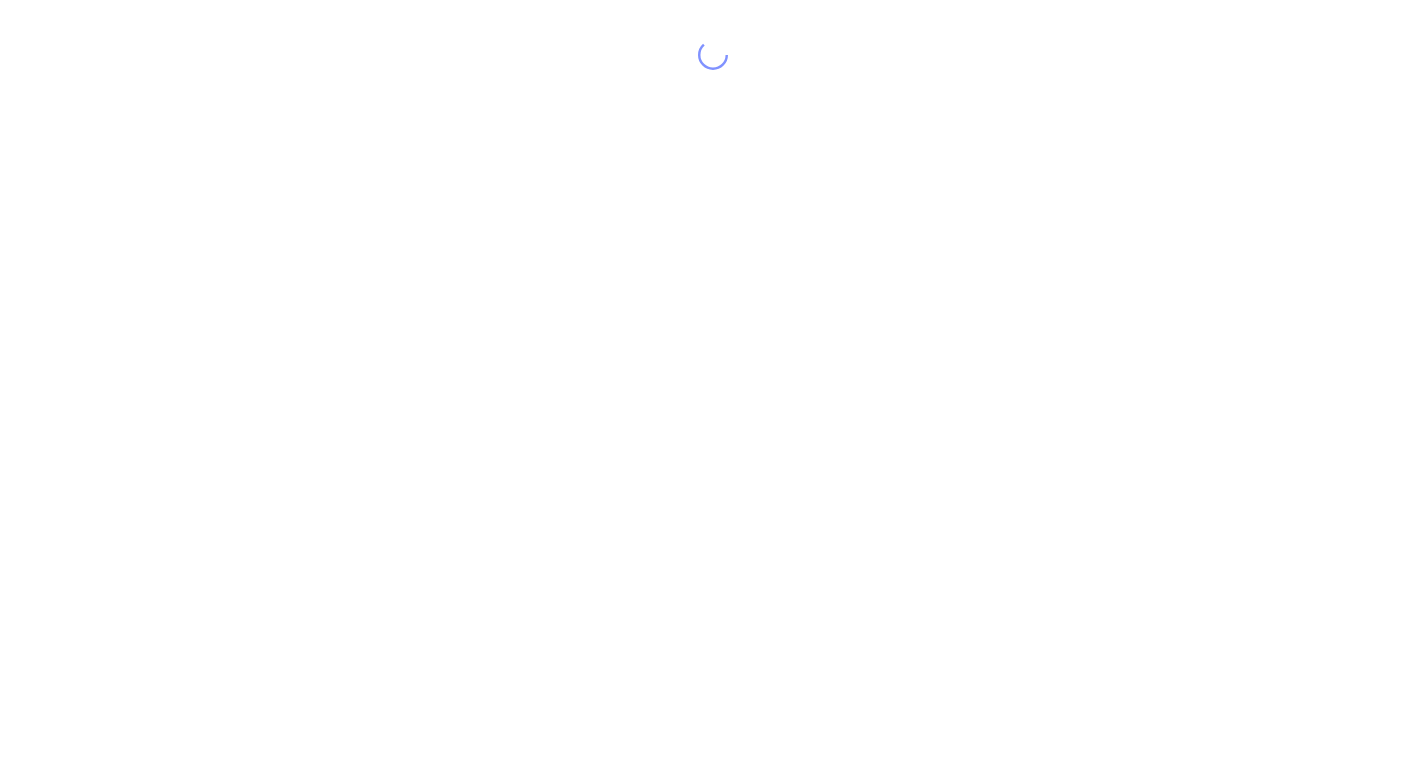 scroll, scrollTop: 0, scrollLeft: 0, axis: both 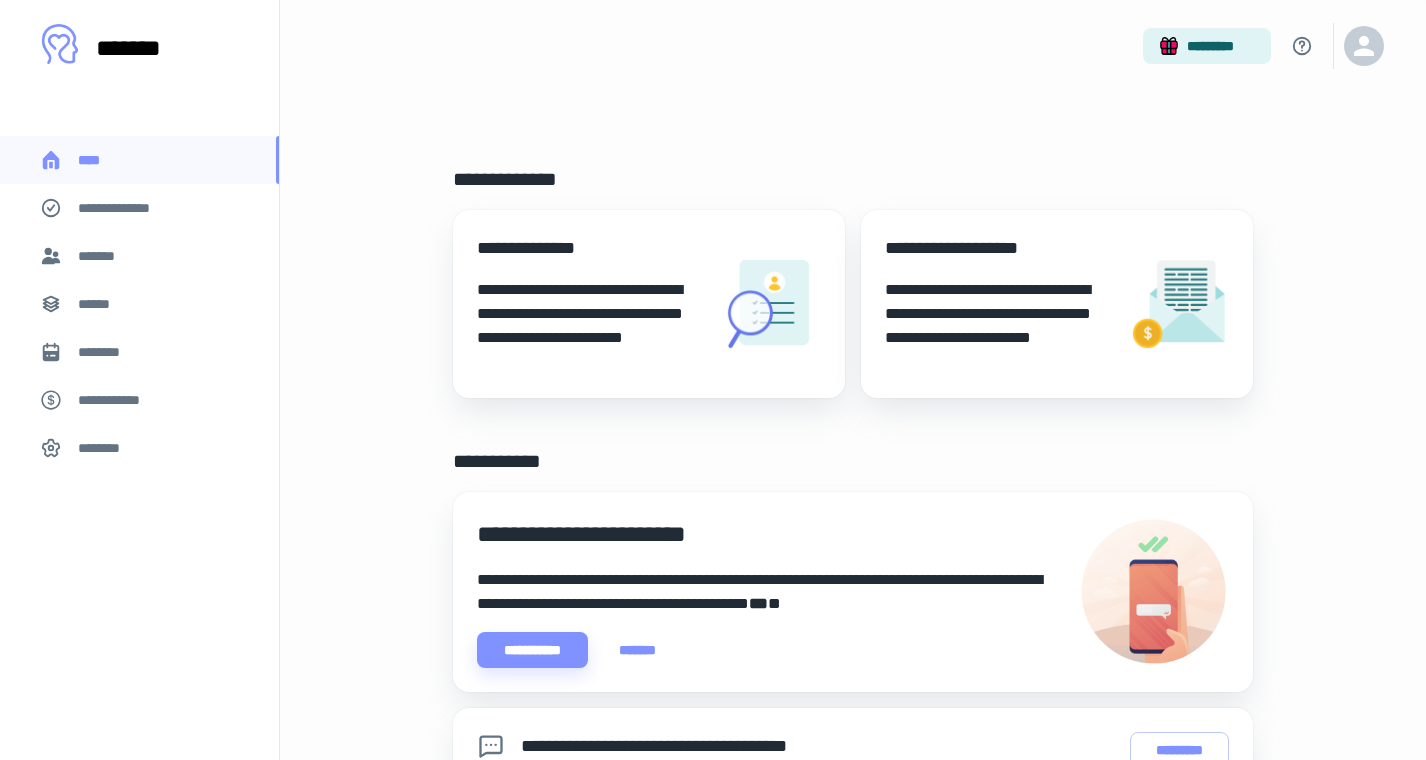 click on "********" at bounding box center (107, 352) 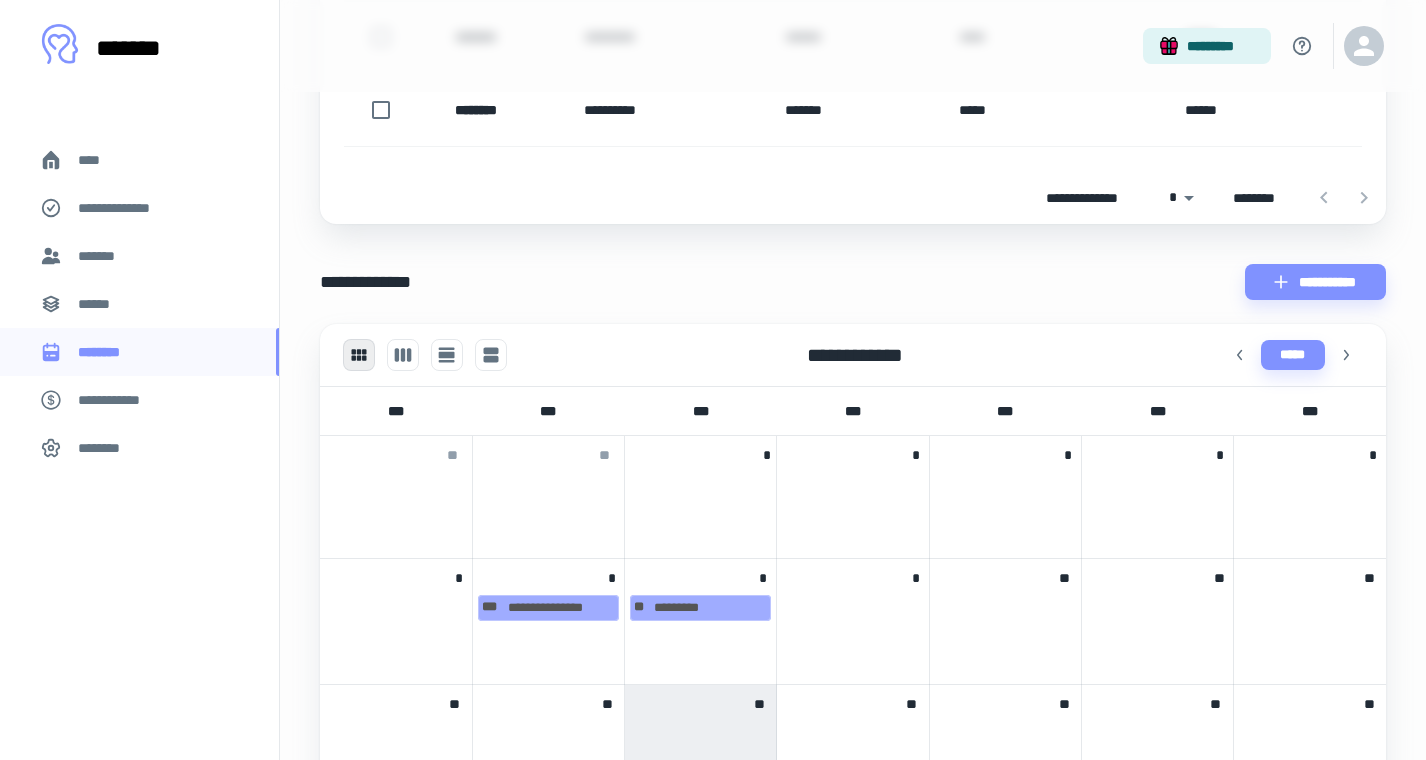 scroll, scrollTop: 513, scrollLeft: 0, axis: vertical 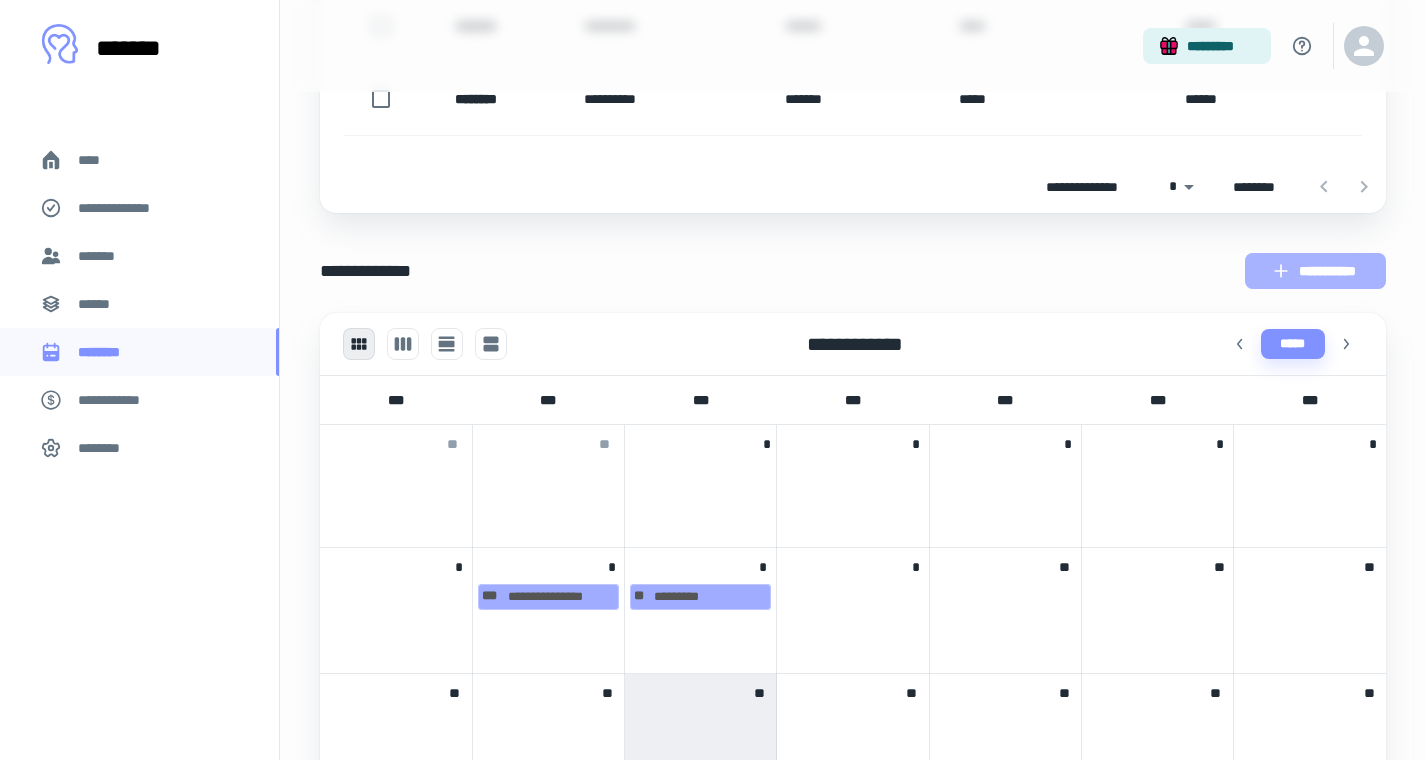 click on "**********" at bounding box center [1315, 271] 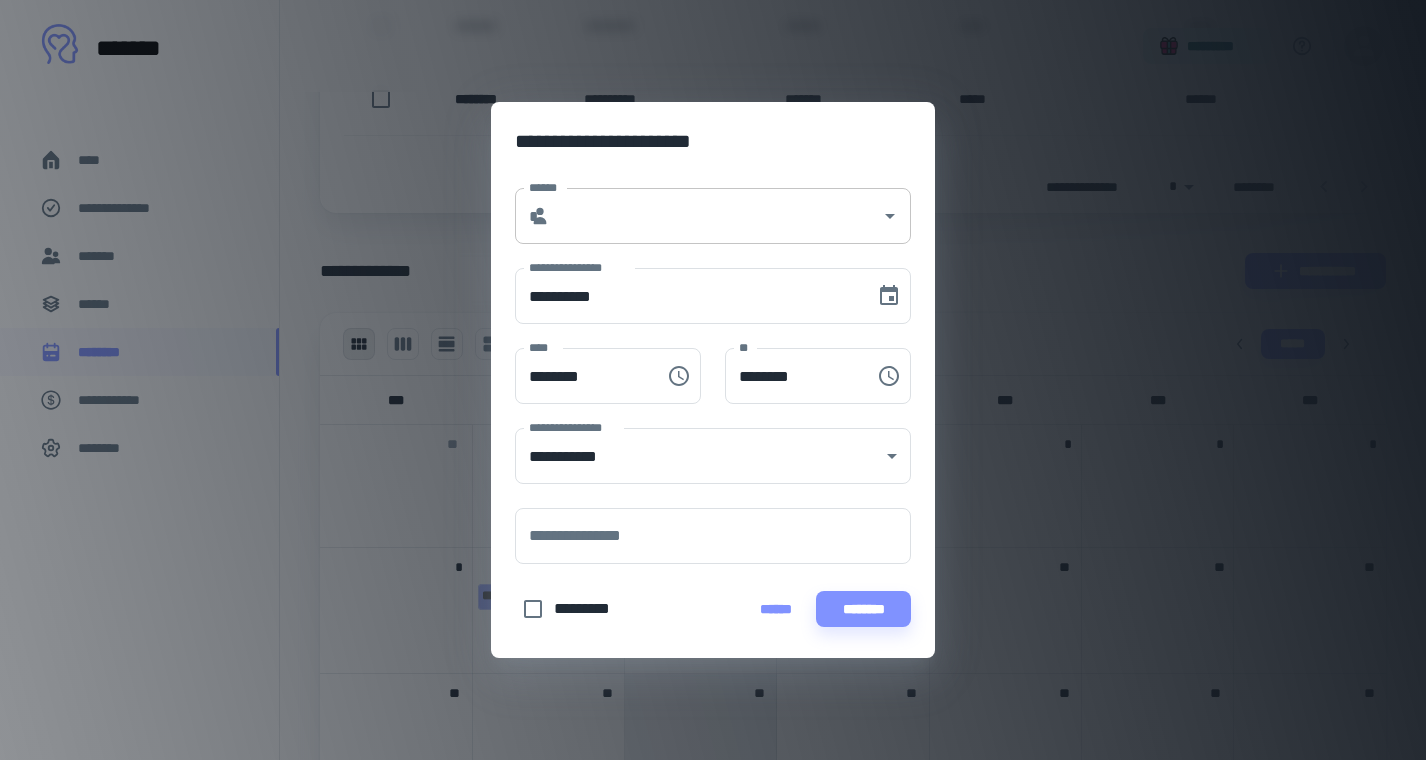 click on "******" at bounding box center (715, 216) 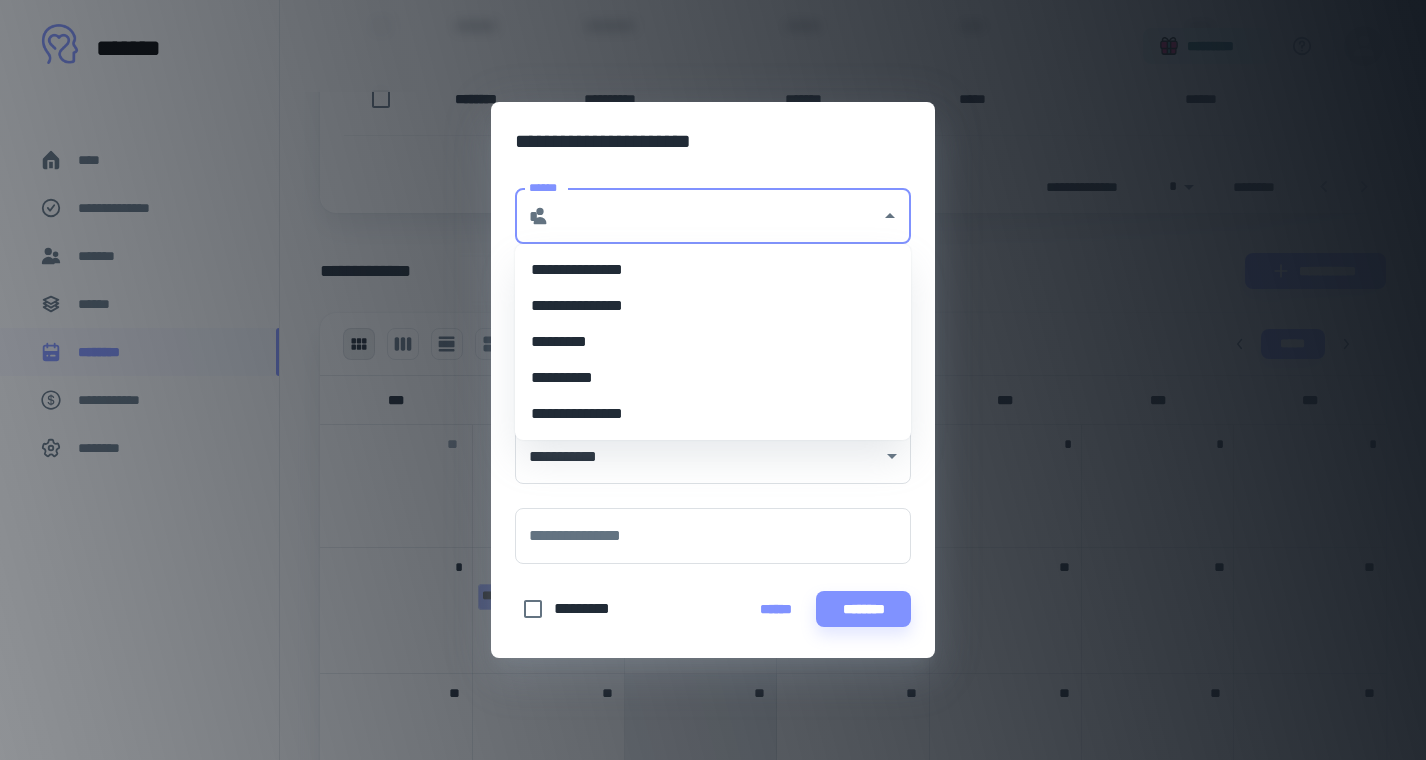 click on "*********" at bounding box center [713, 342] 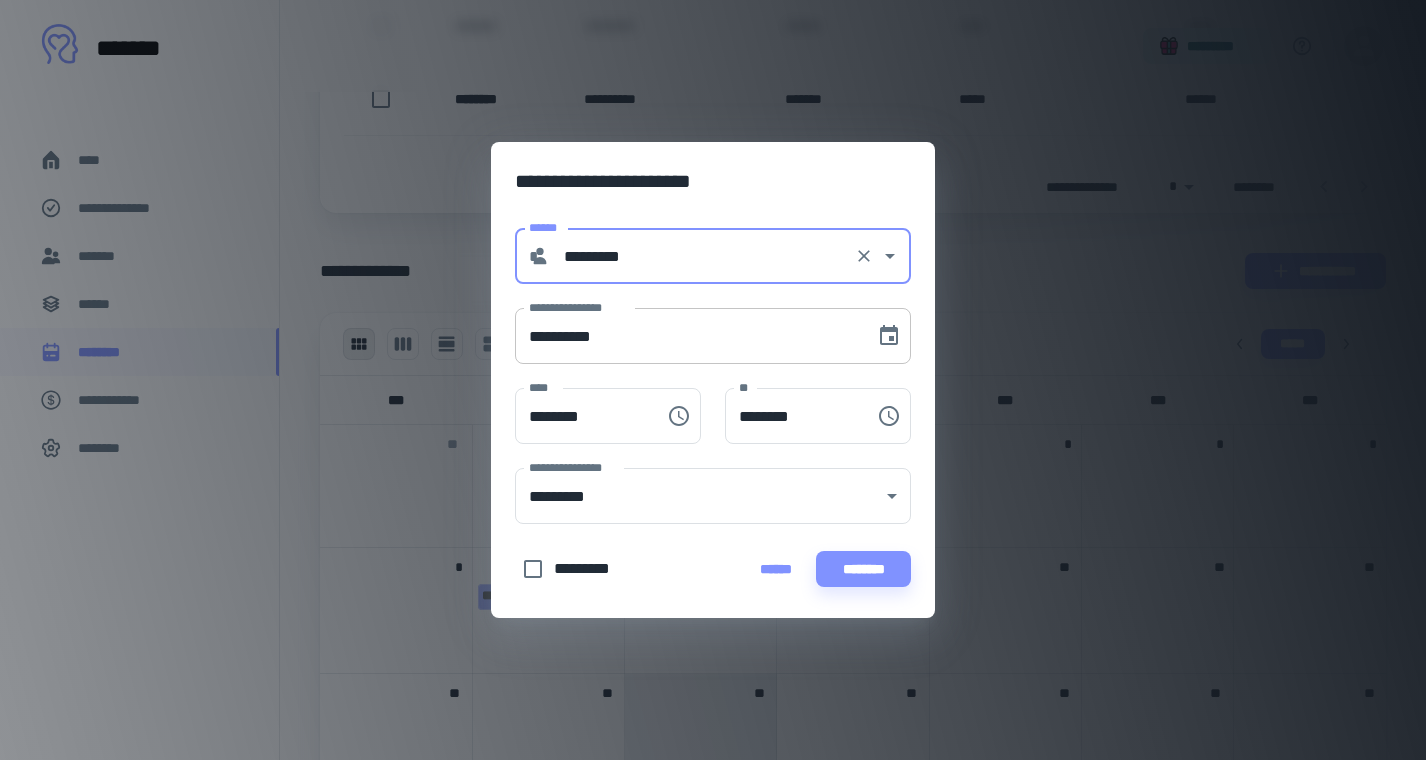 click on "**********" at bounding box center [688, 336] 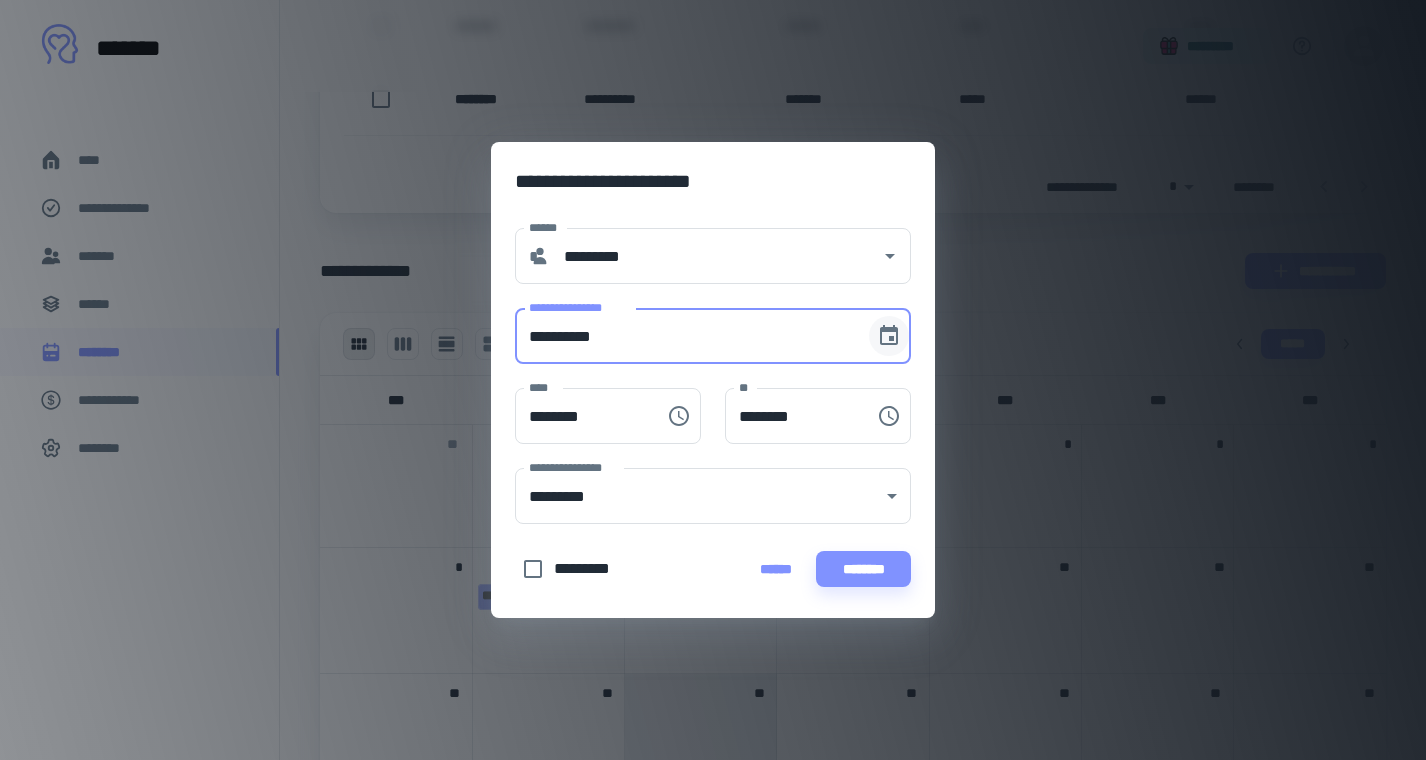 click 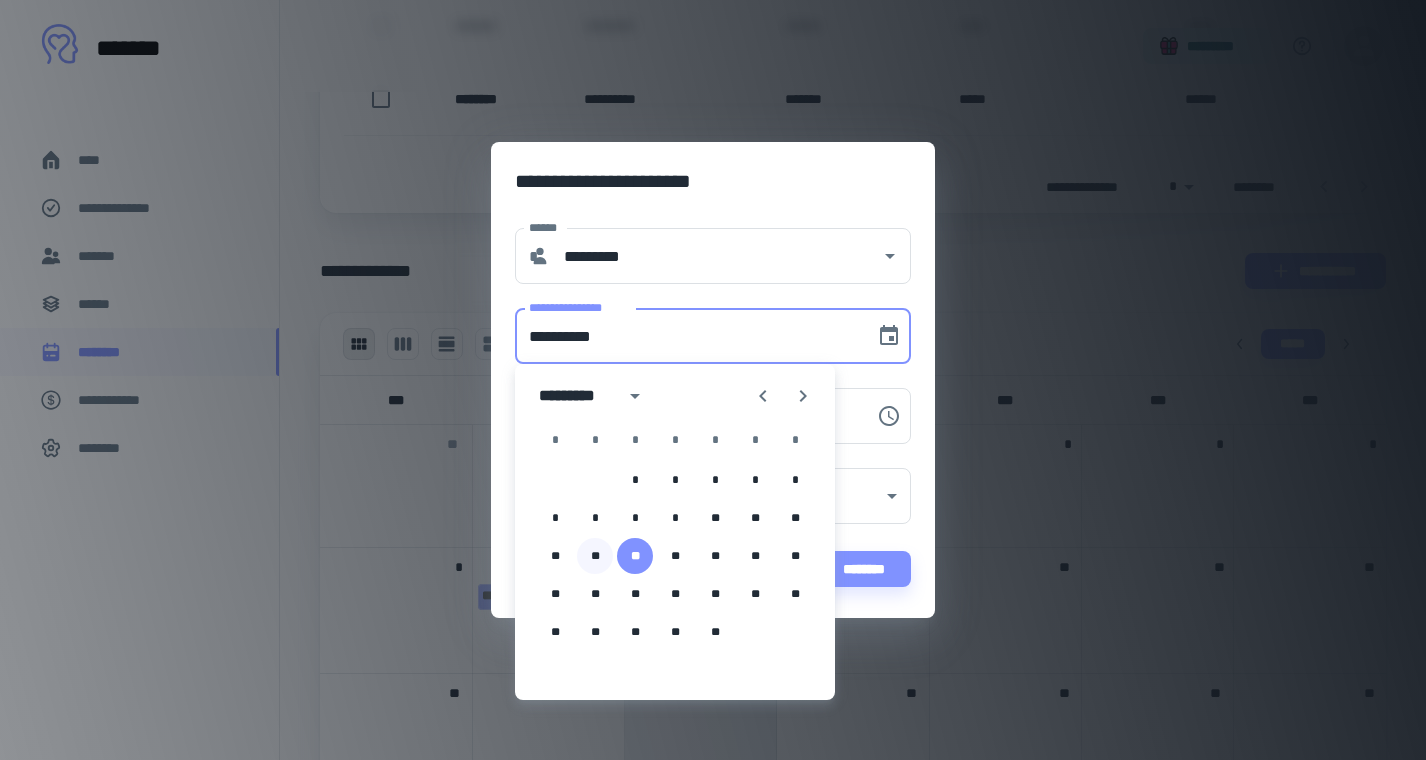 click on "**" at bounding box center [595, 556] 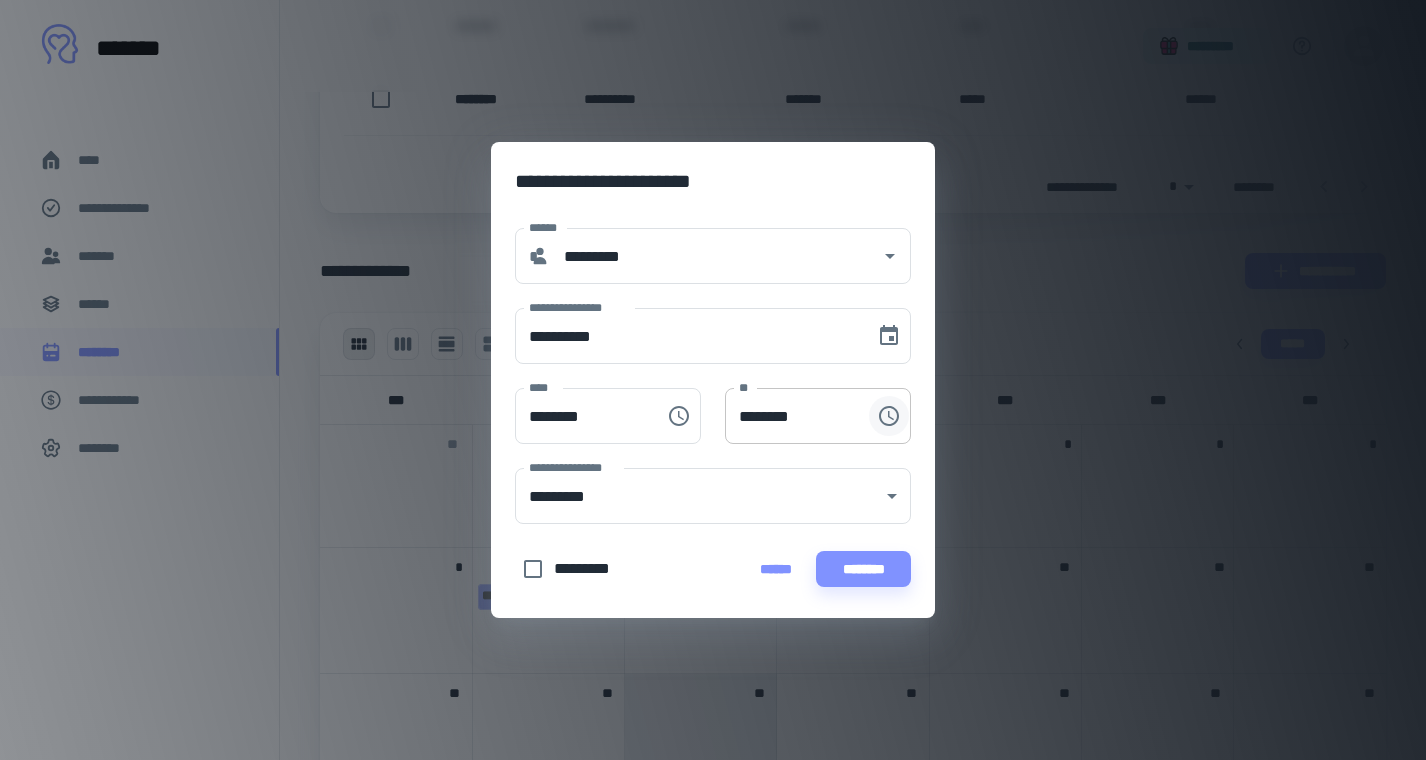 click 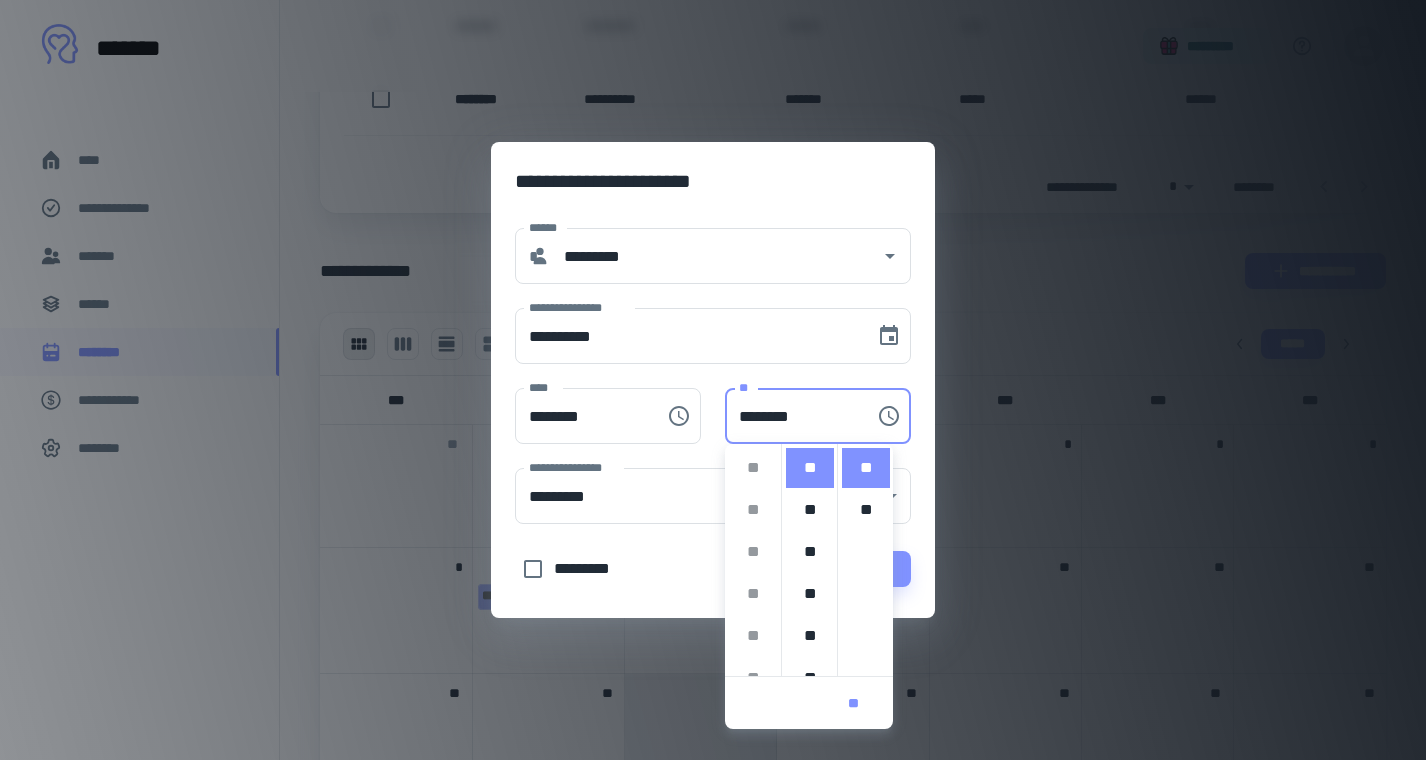 scroll, scrollTop: 0, scrollLeft: 0, axis: both 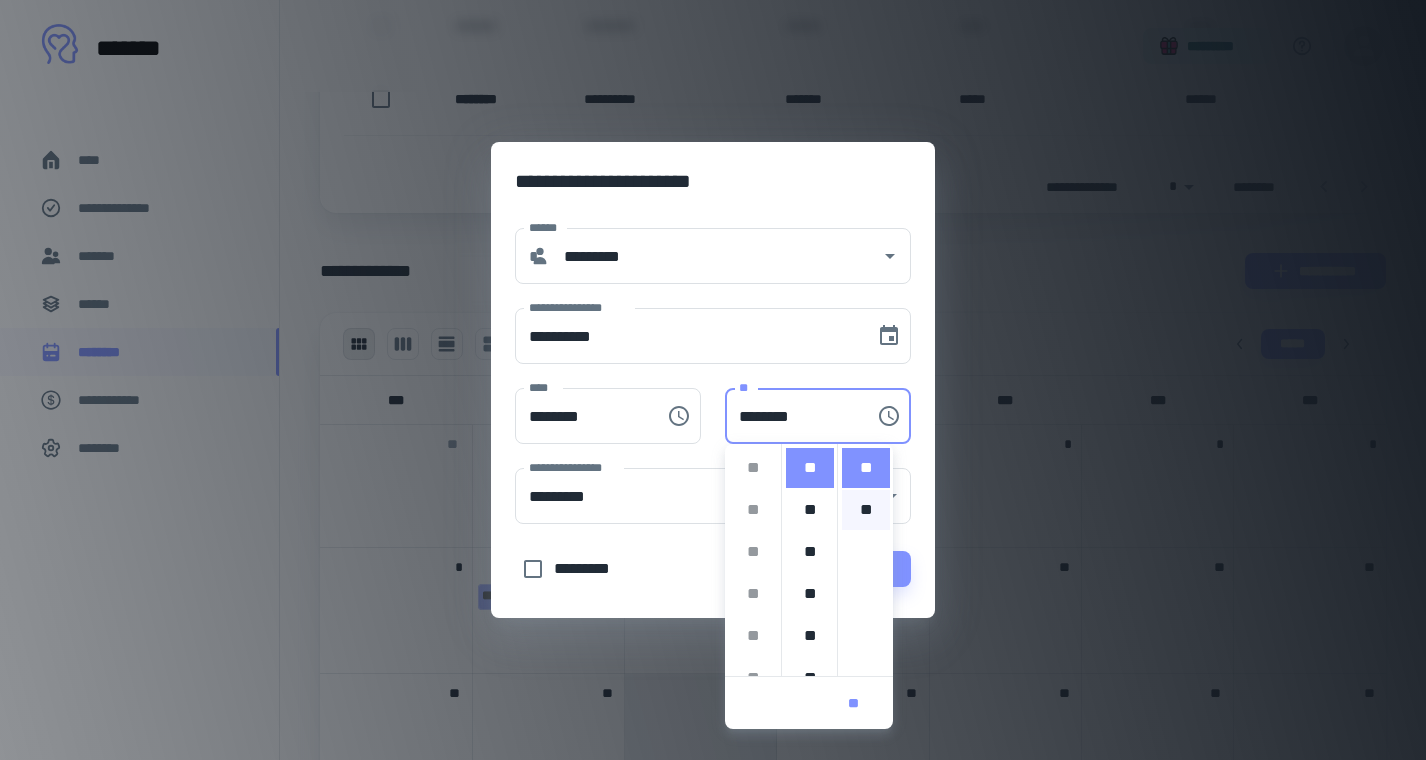 click on "**" at bounding box center [866, 510] 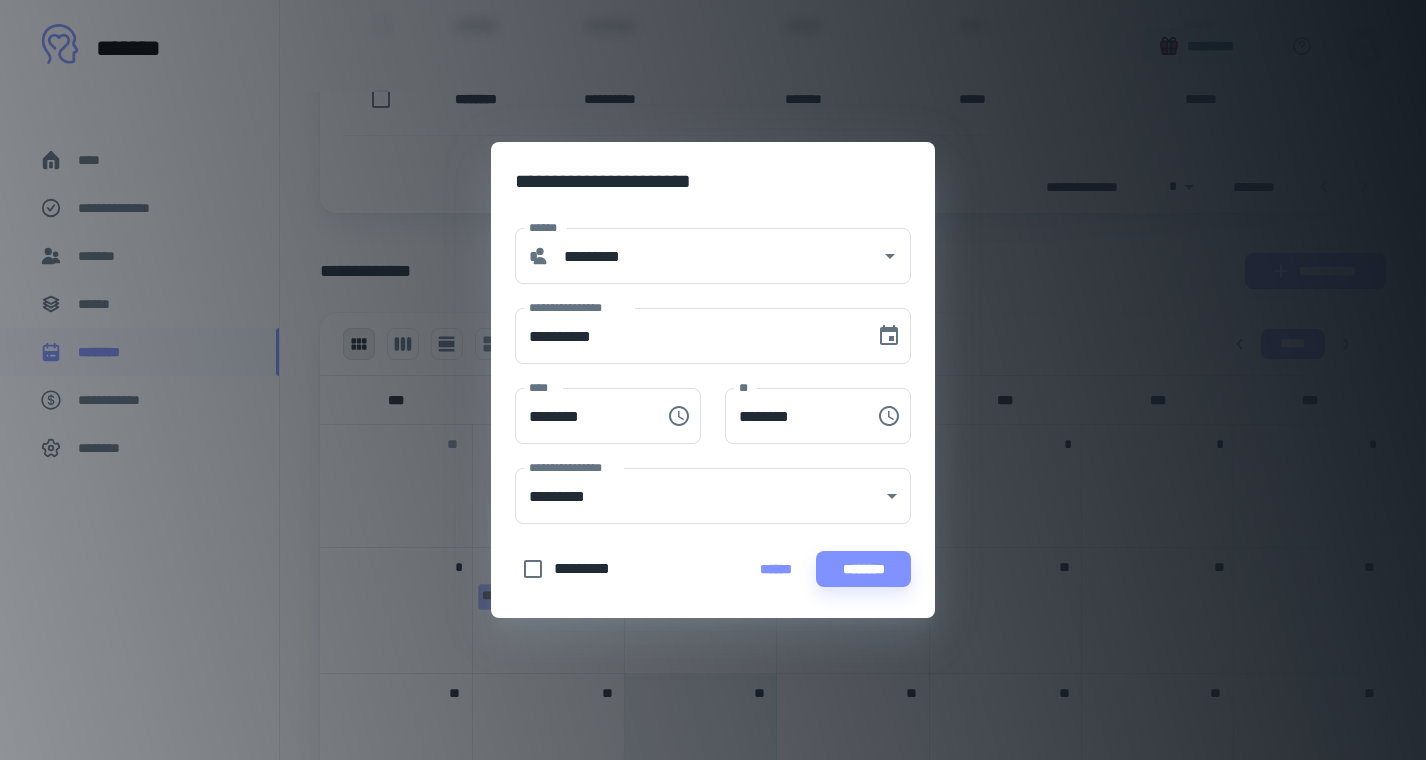 scroll, scrollTop: 370, scrollLeft: 0, axis: vertical 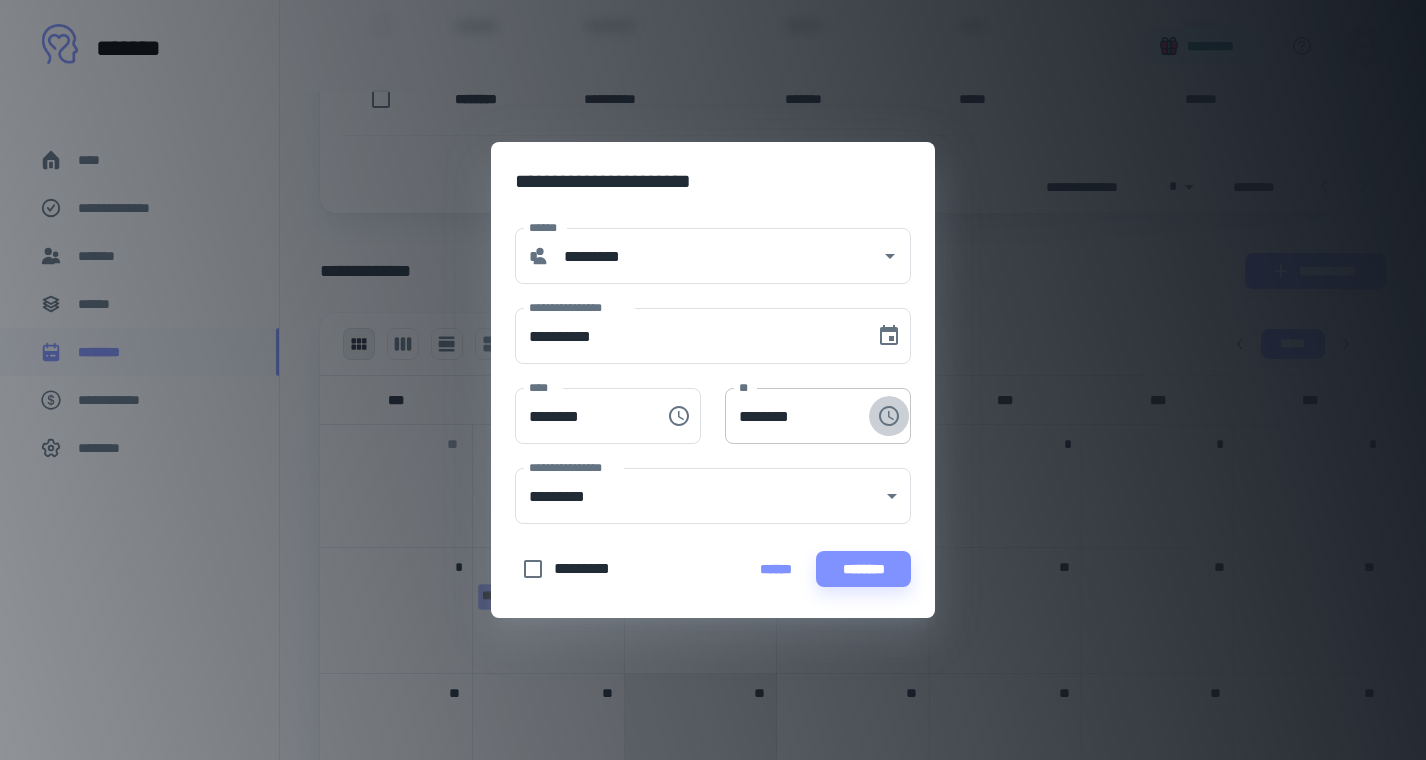 click 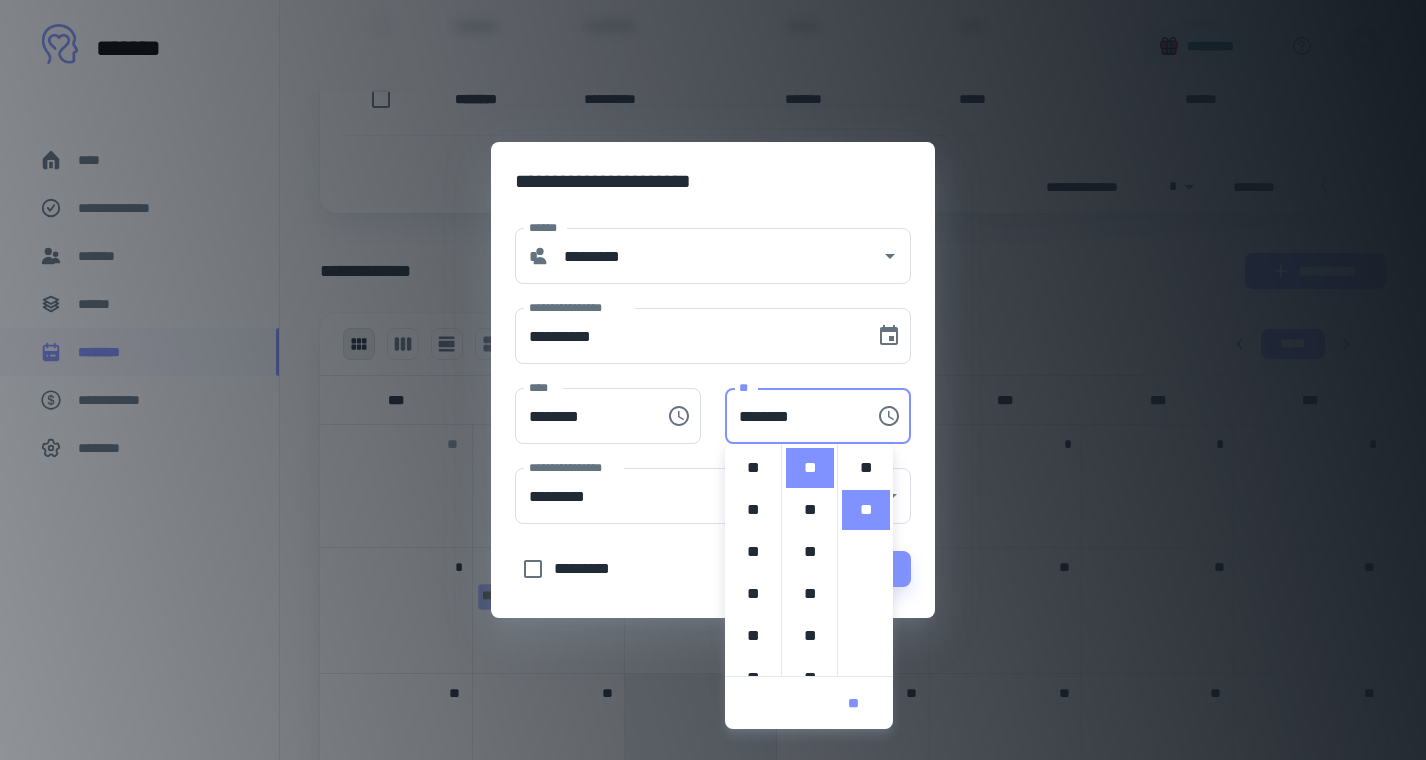 scroll, scrollTop: 462, scrollLeft: 0, axis: vertical 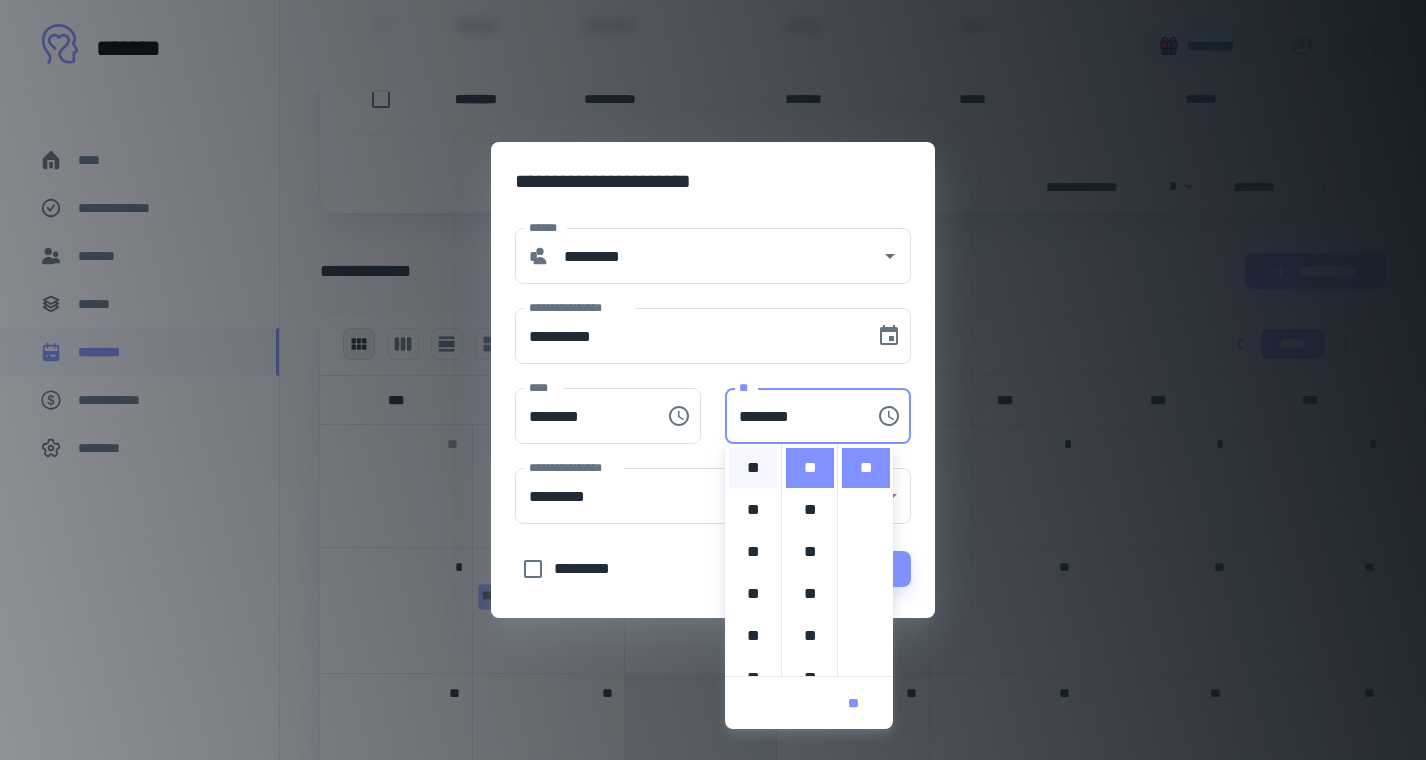 click on "**" at bounding box center [753, 468] 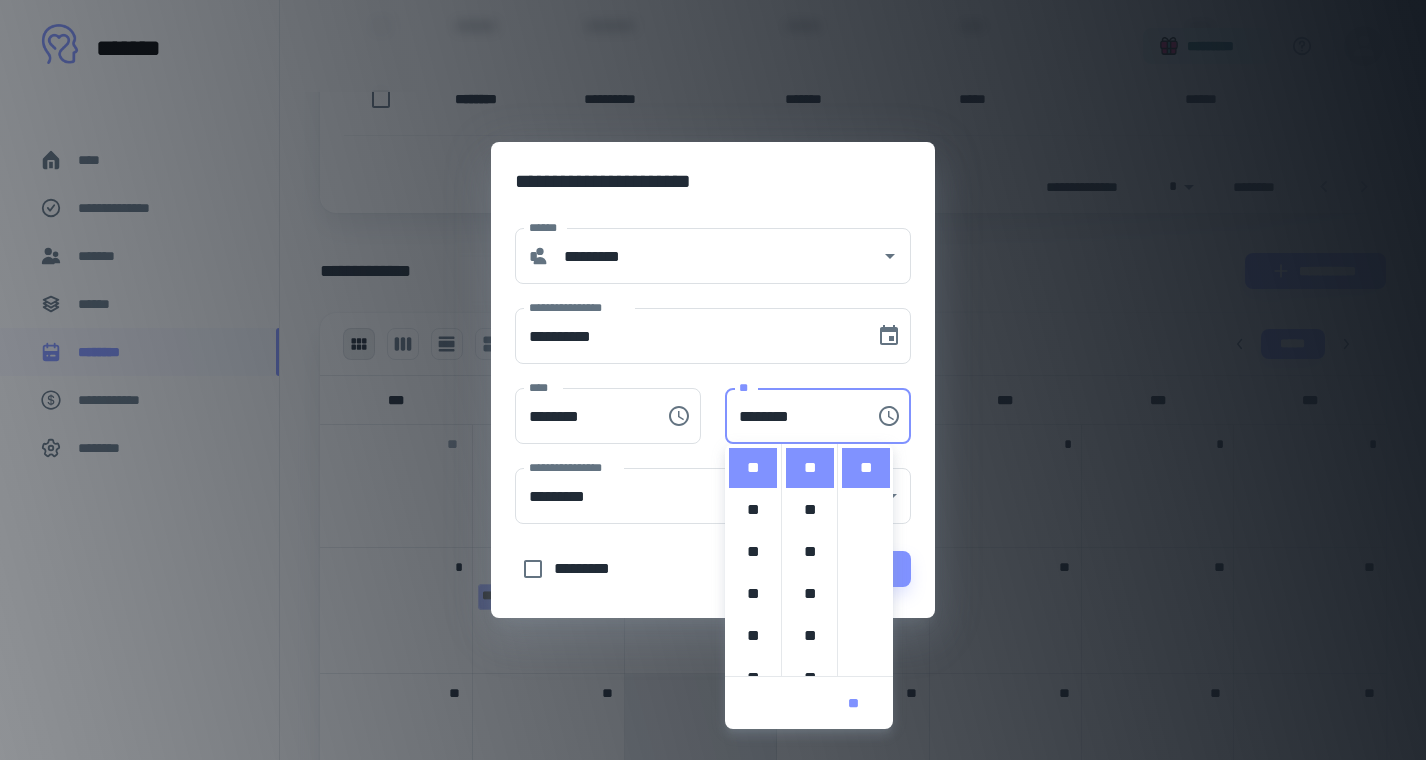 click on "*********" at bounding box center [590, 569] 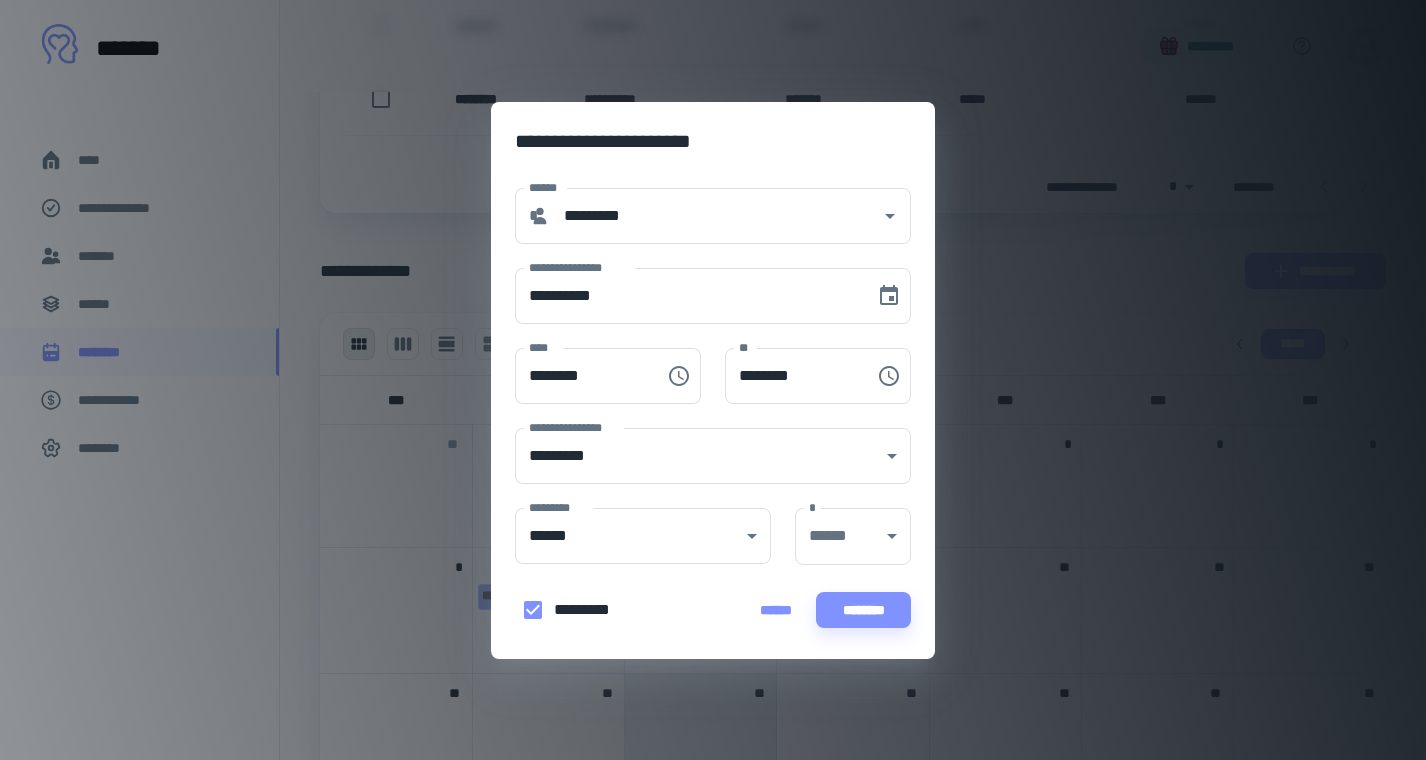 click on "*********" at bounding box center [590, 610] 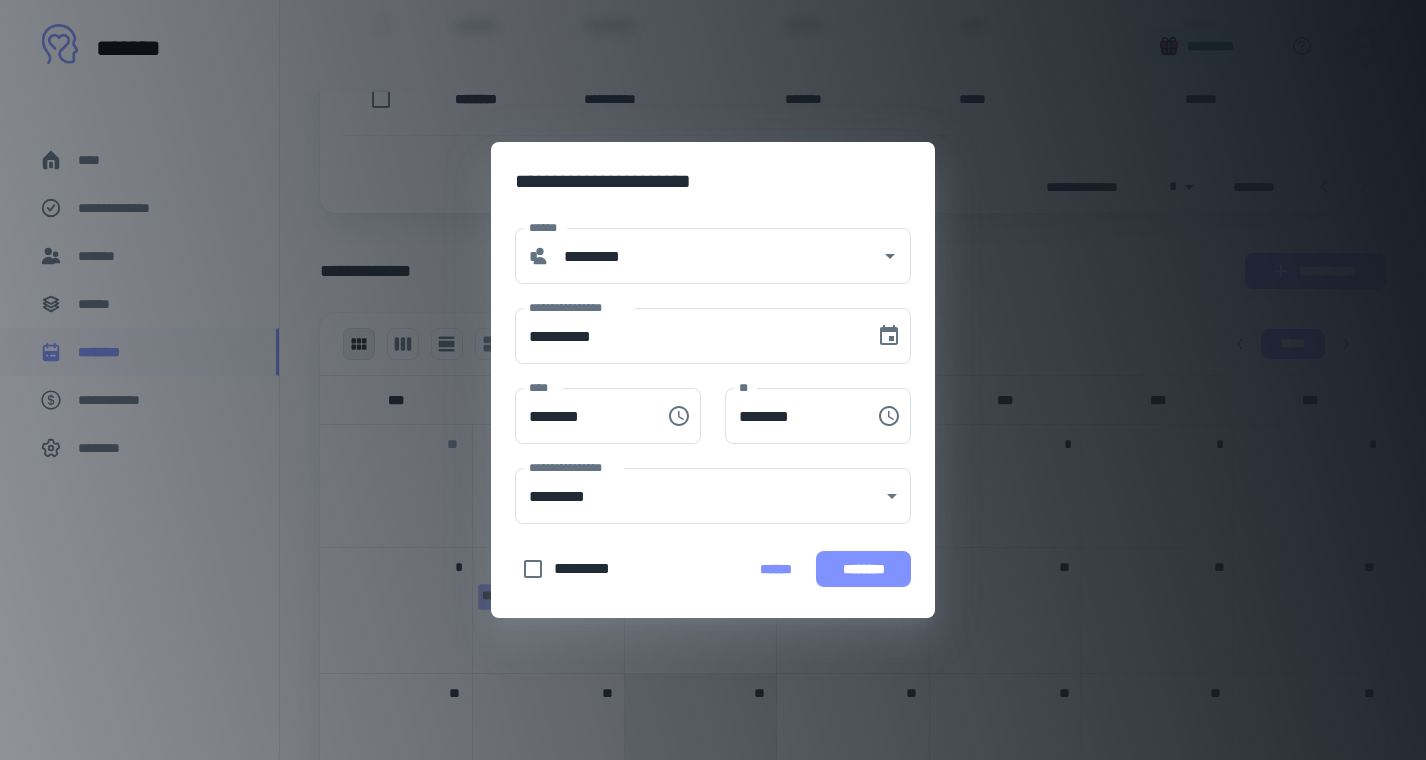 click on "********" at bounding box center [863, 569] 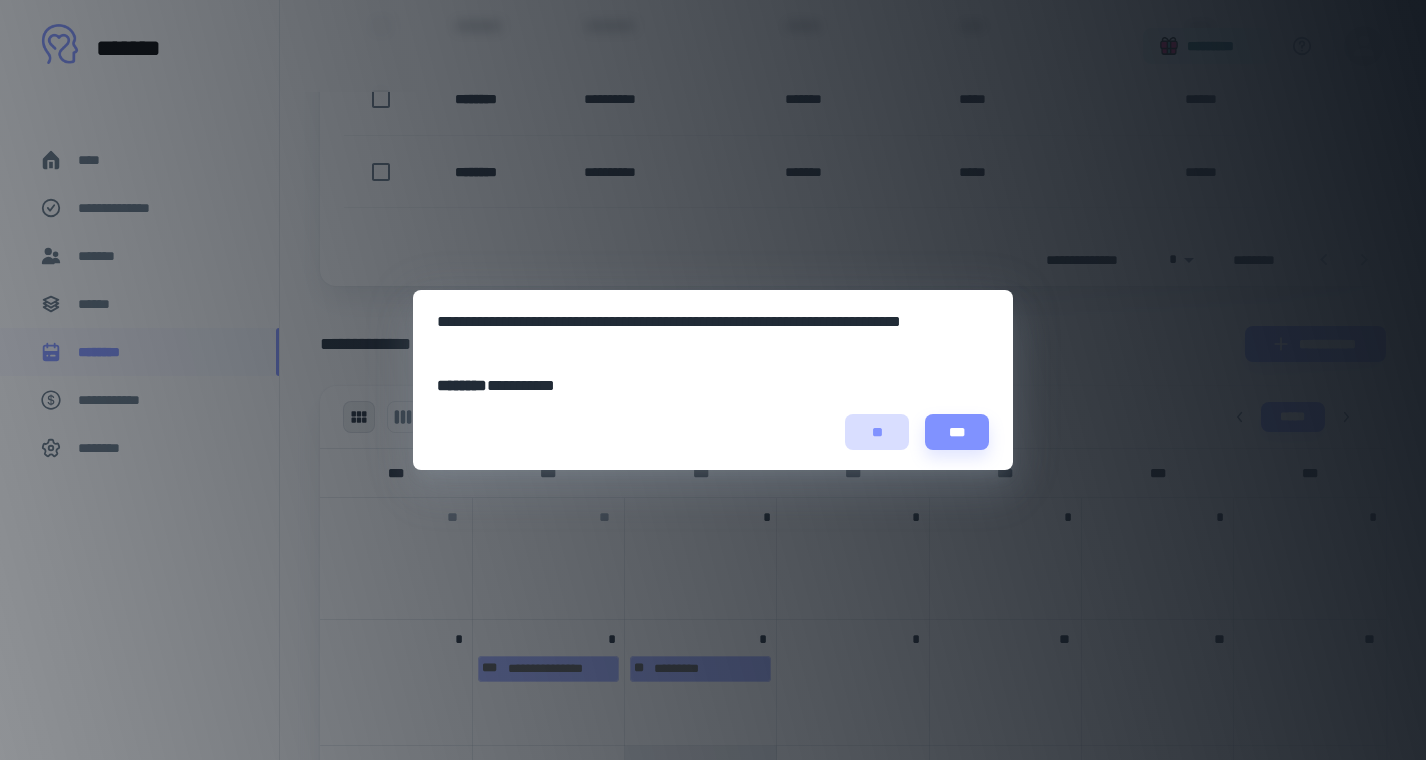 click on "**" at bounding box center [877, 432] 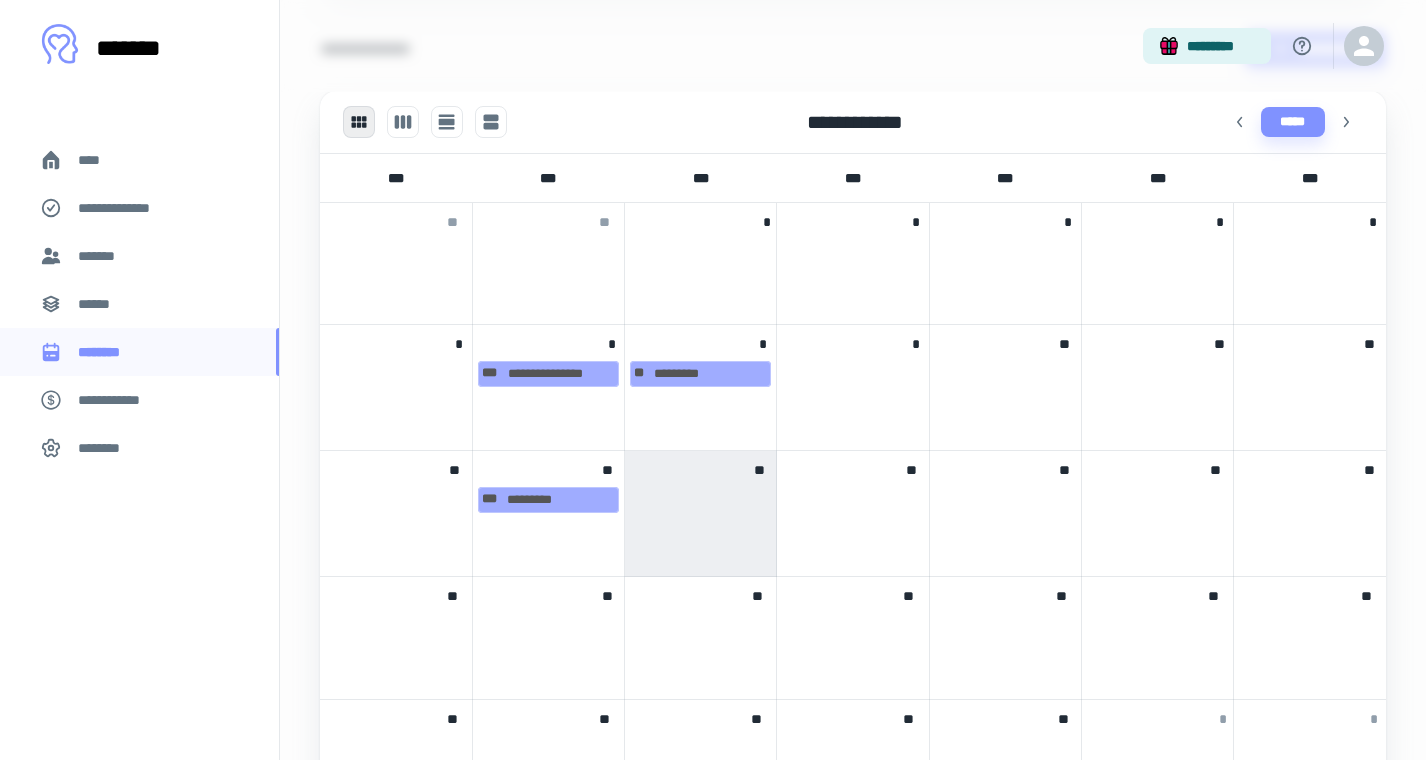 scroll, scrollTop: 810, scrollLeft: 0, axis: vertical 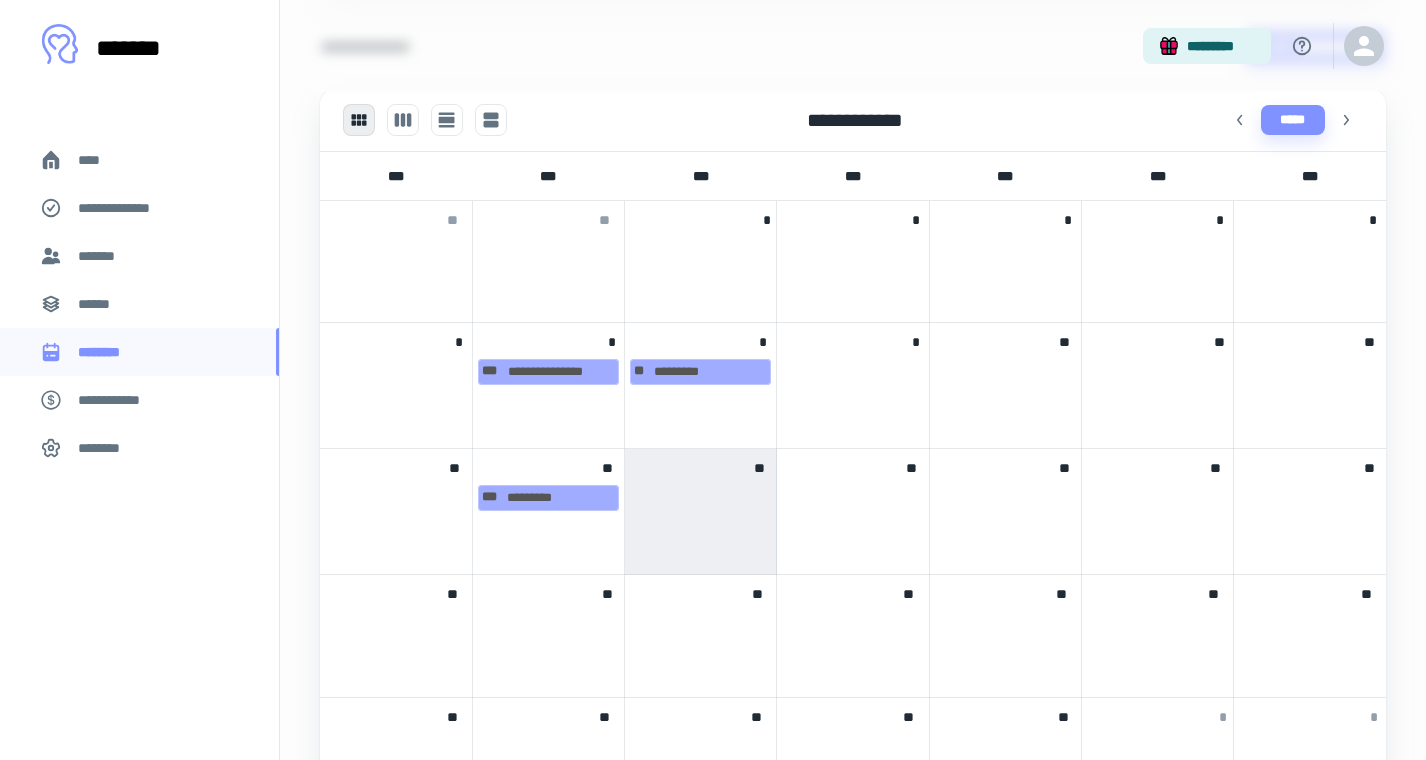 click at bounding box center [1005, 496] 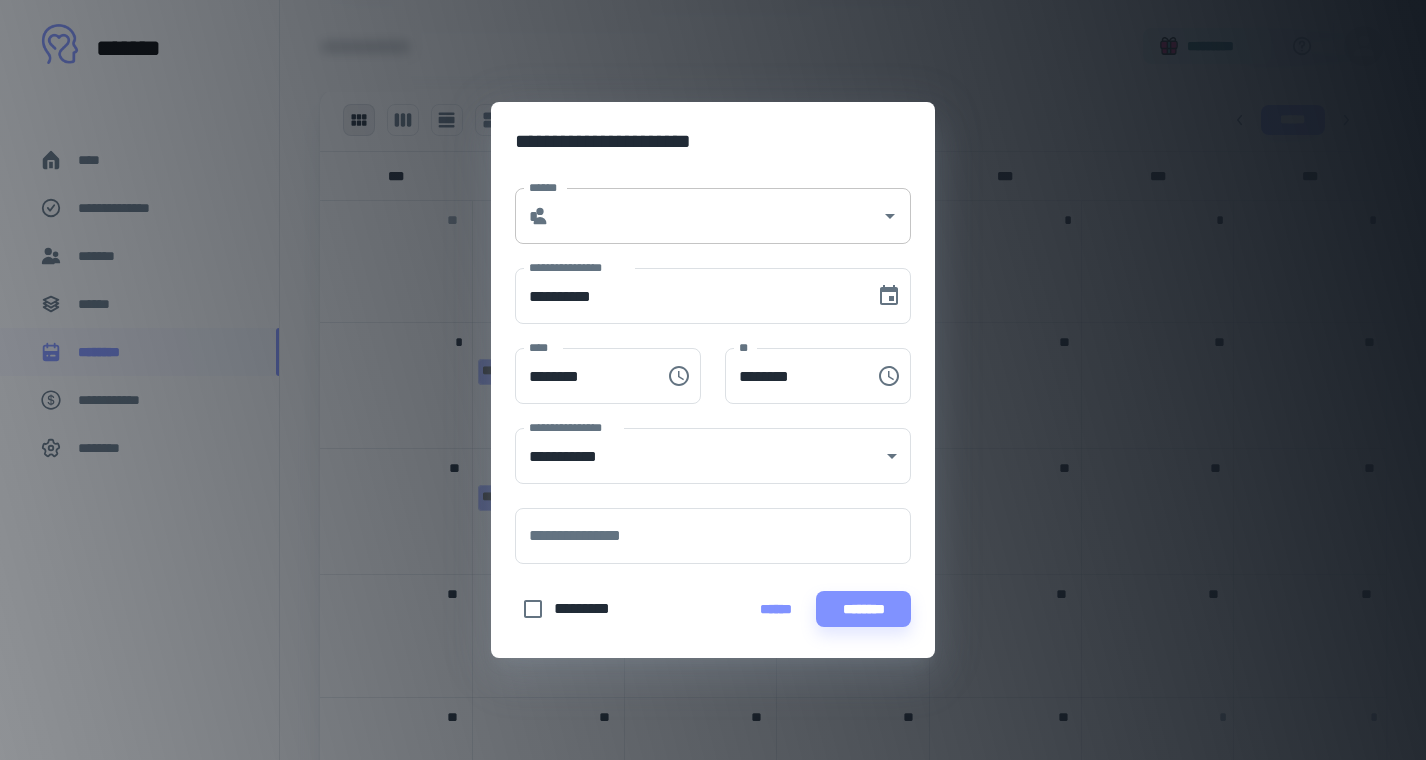 click on "******" at bounding box center (715, 216) 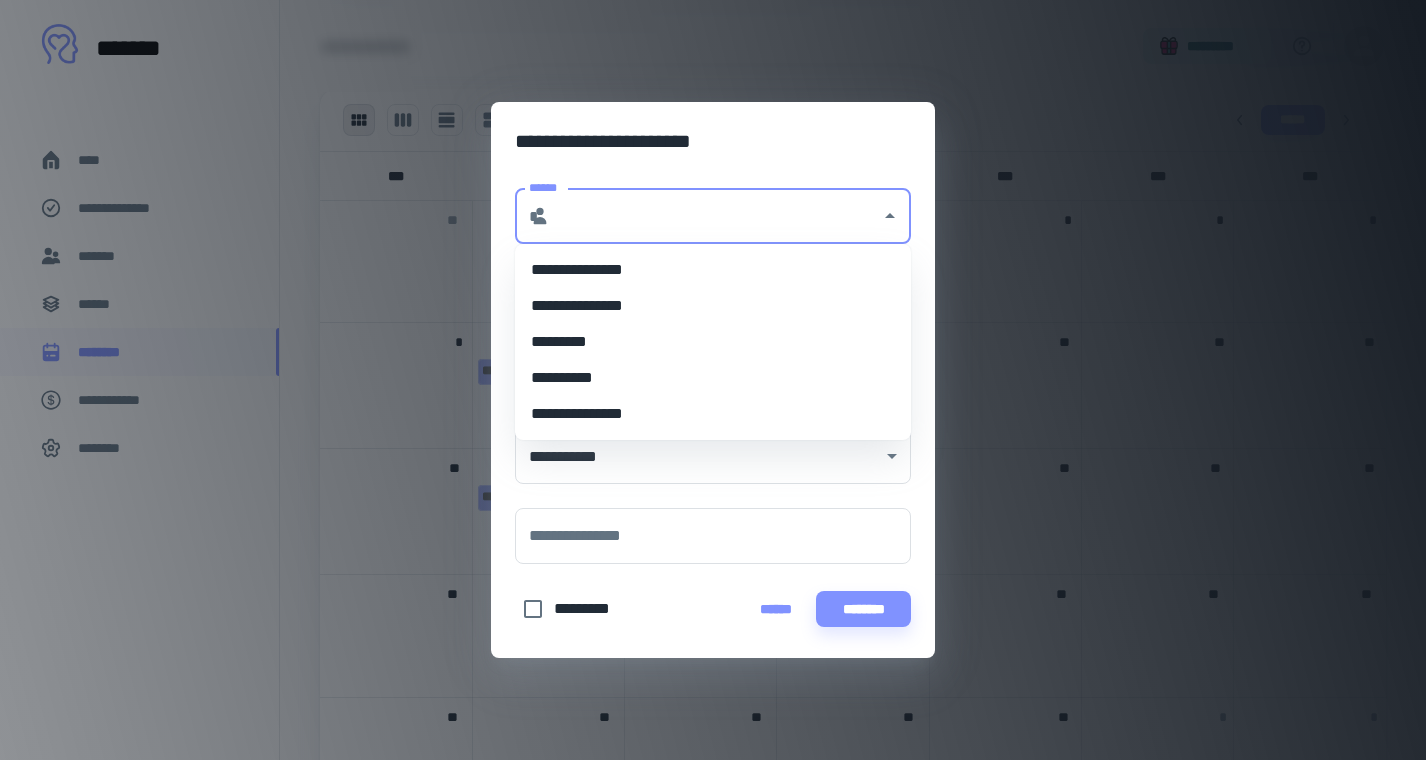 click on "**********" at bounding box center (713, 306) 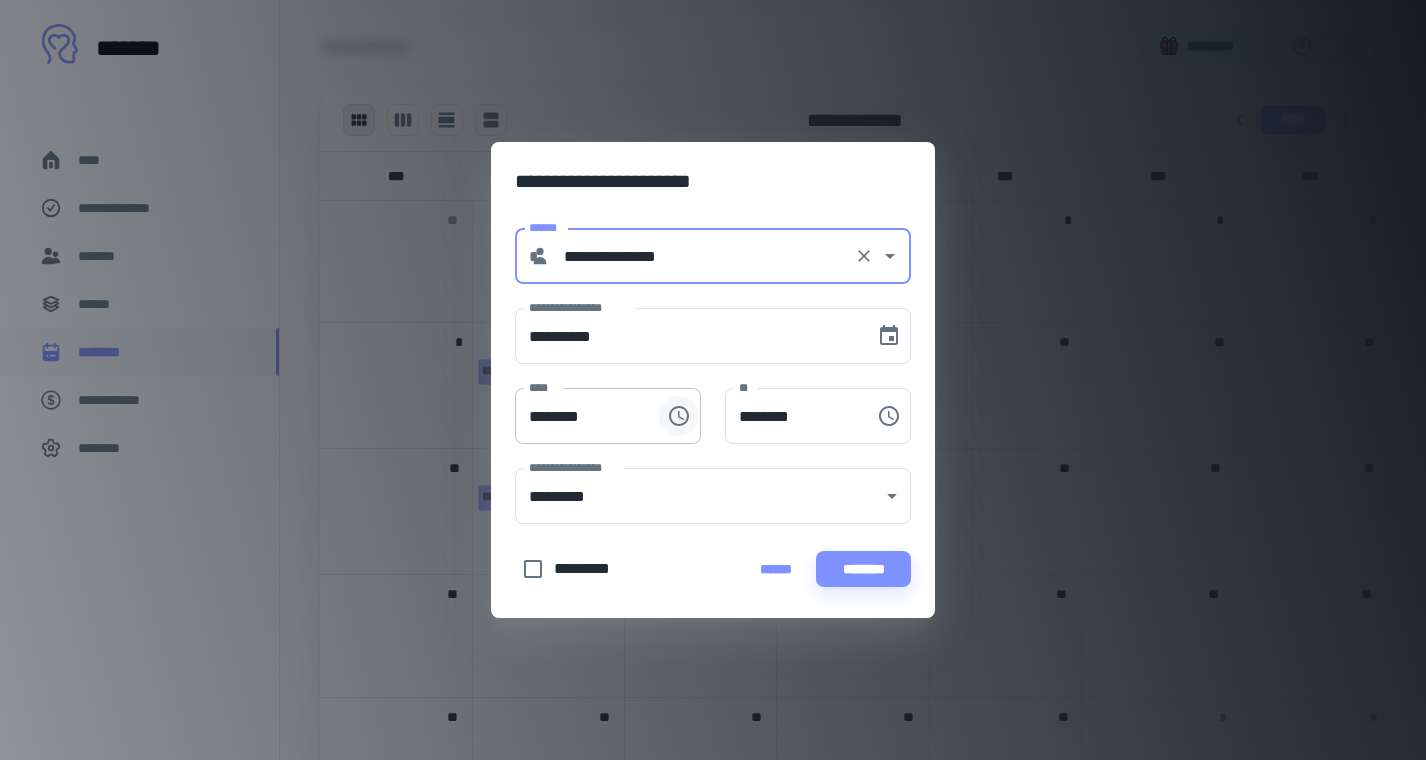 click 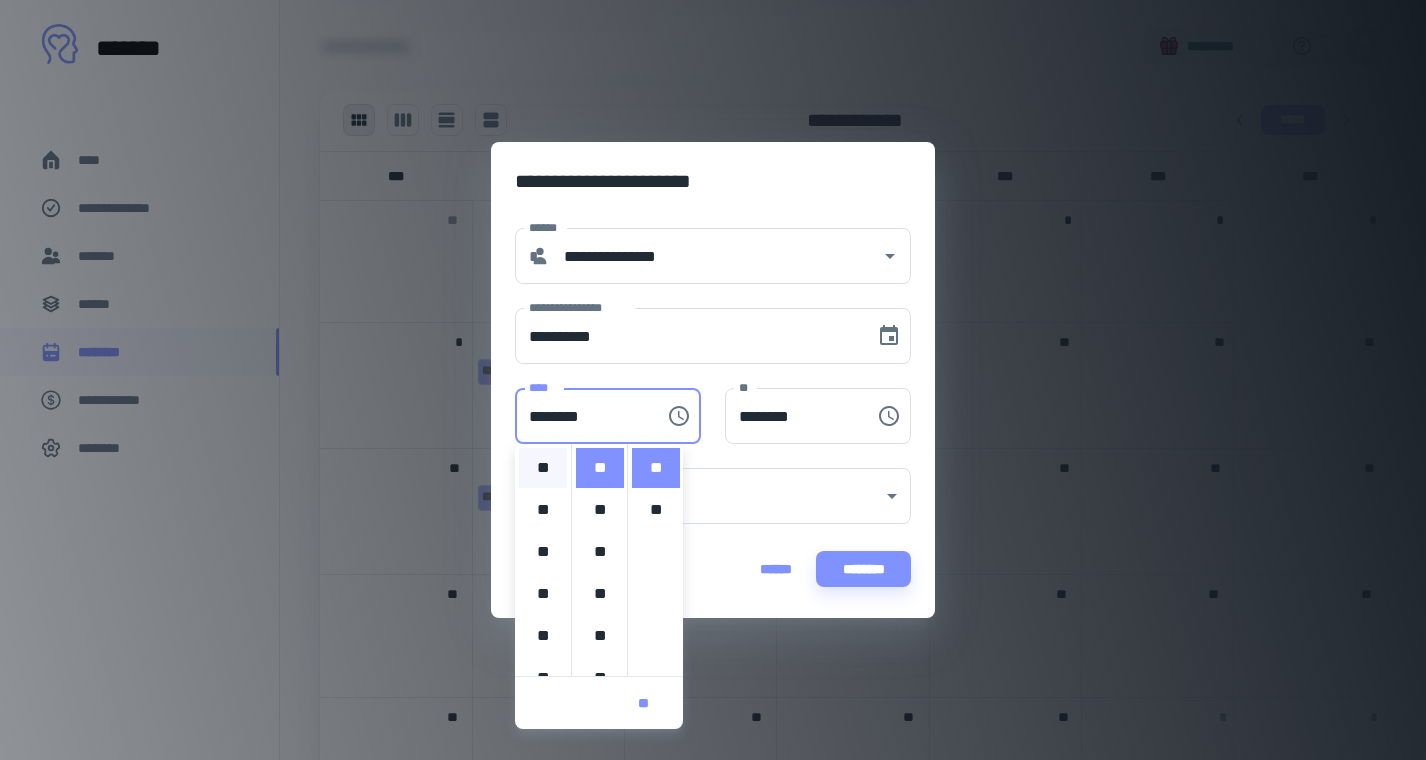 scroll, scrollTop: -1, scrollLeft: 0, axis: vertical 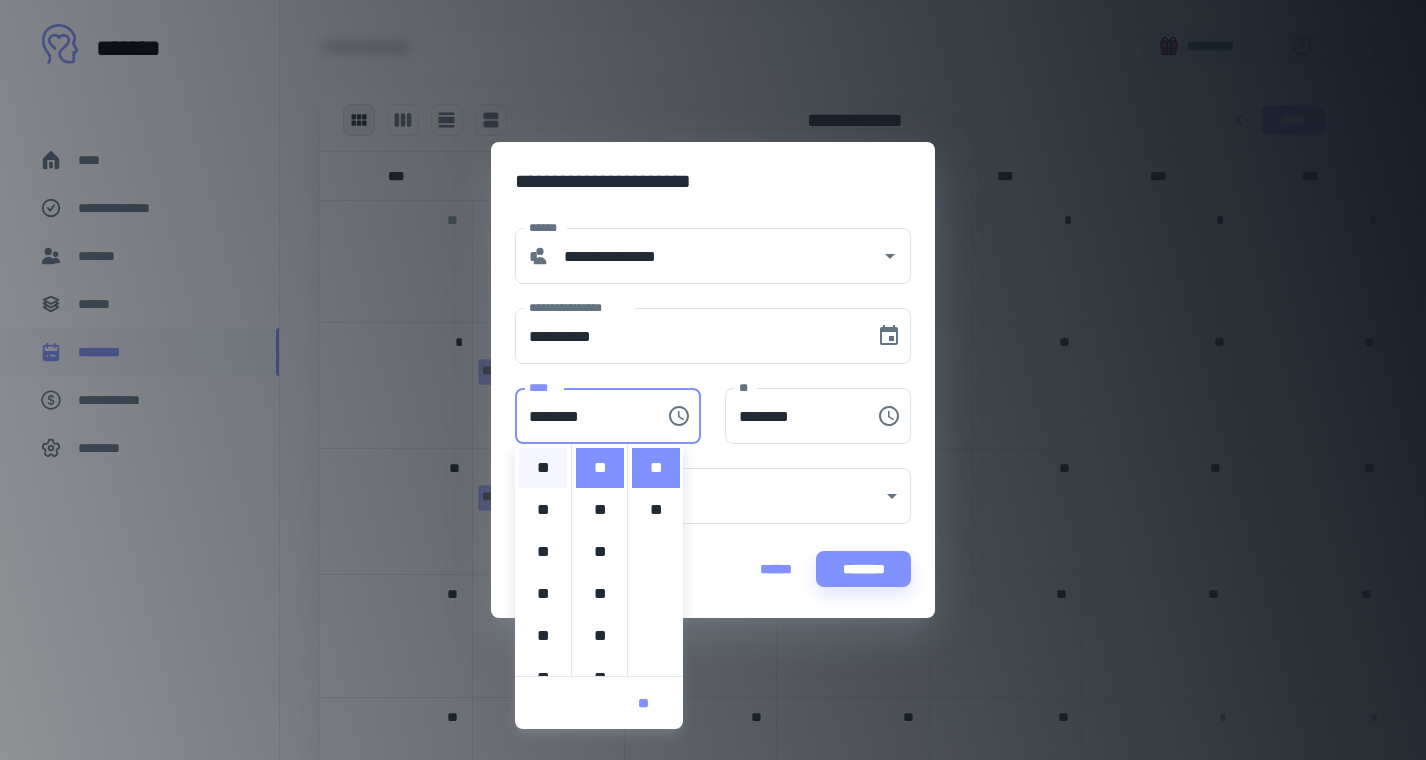 click on "**" at bounding box center [543, 468] 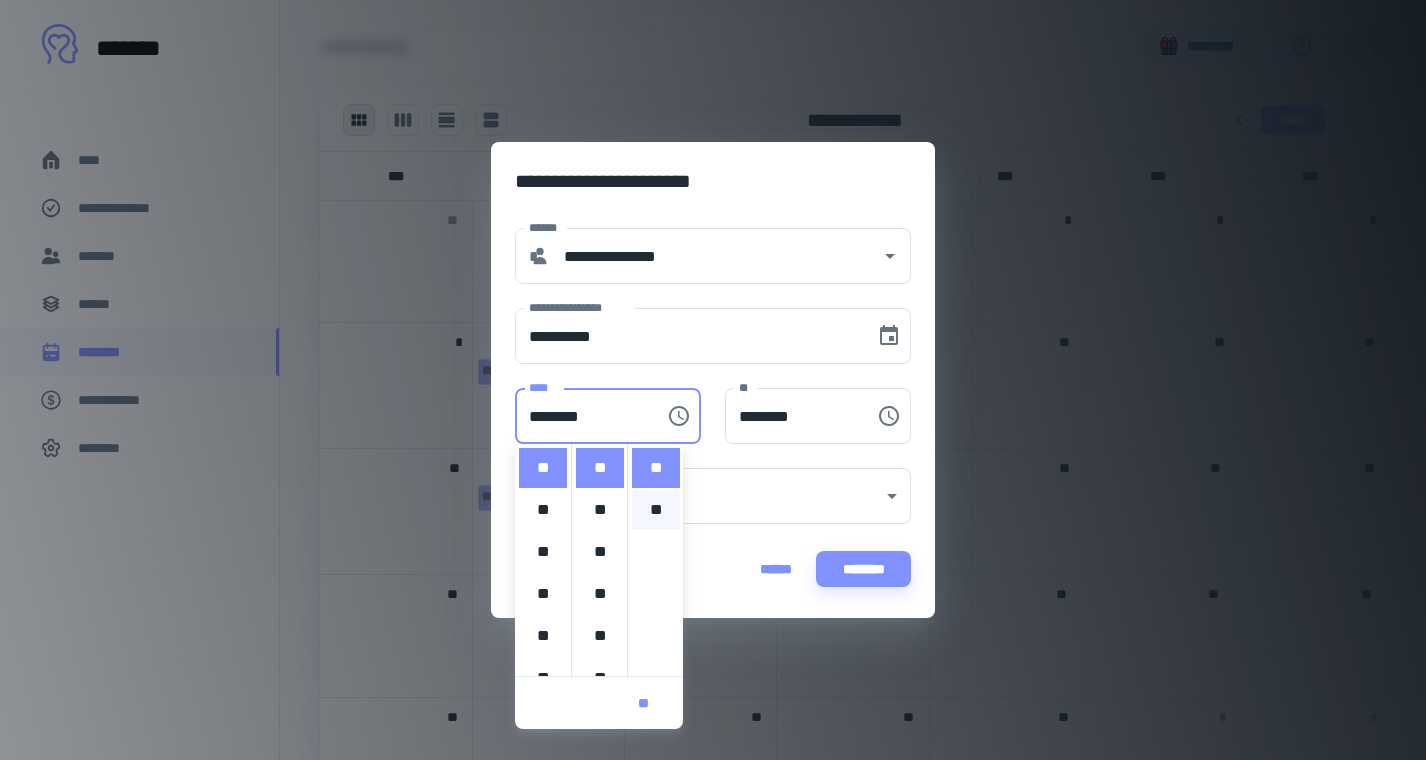 click on "**" at bounding box center (656, 510) 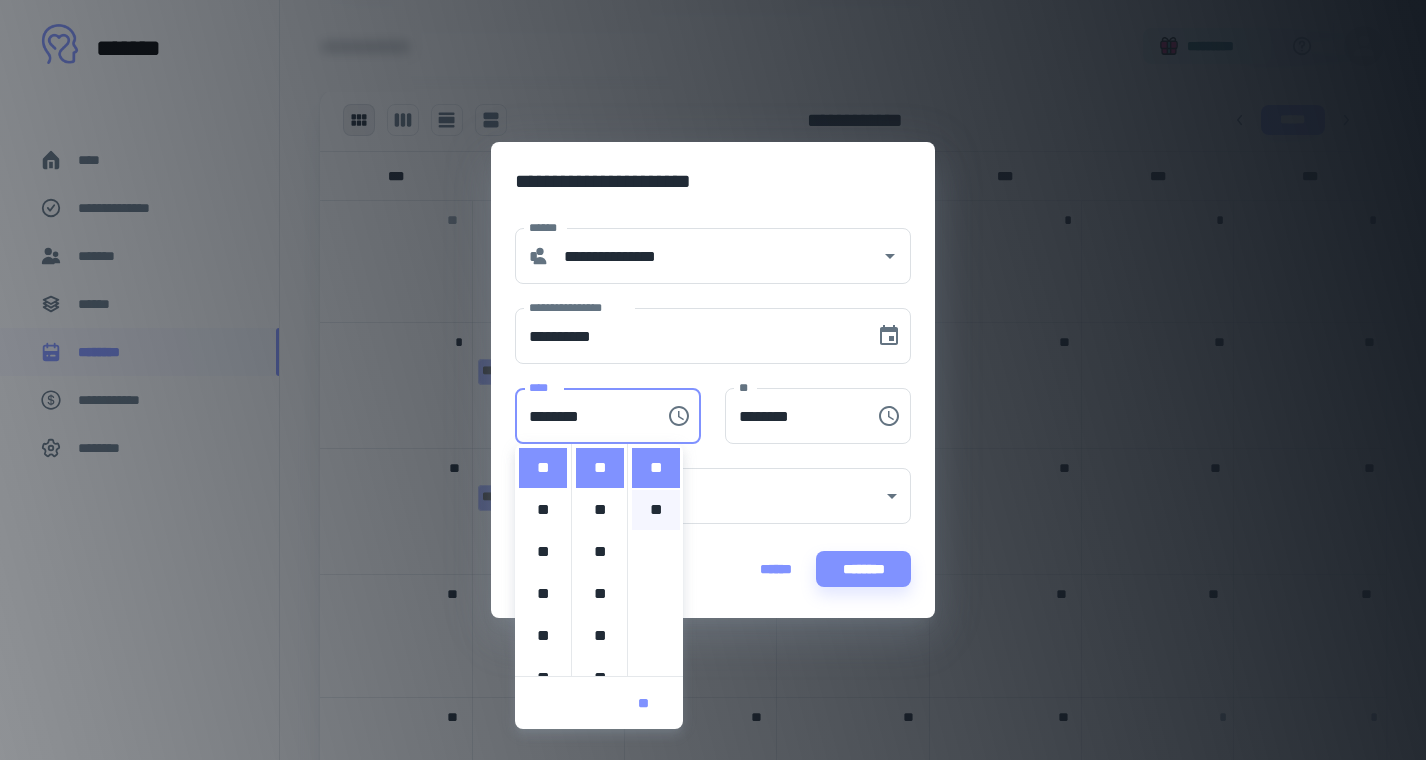 type on "********" 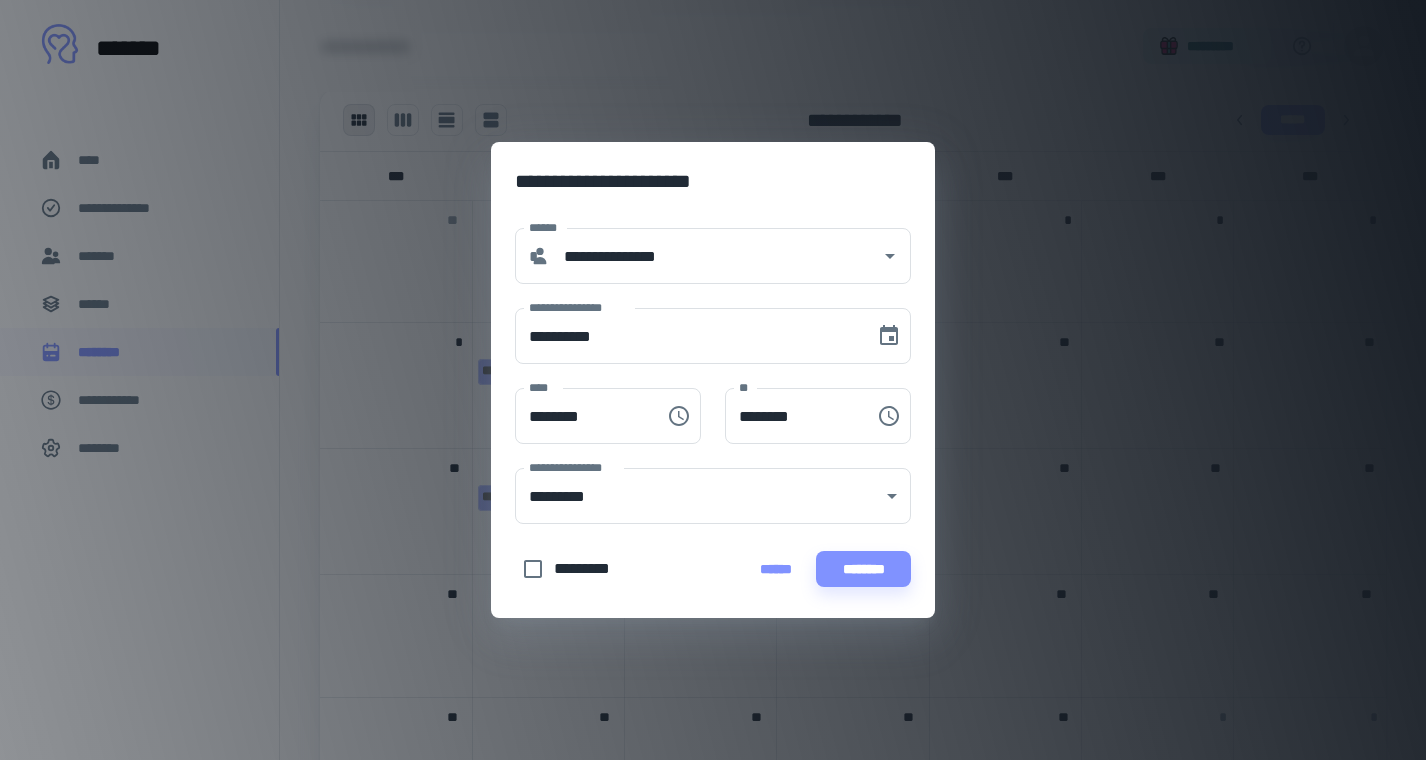 scroll, scrollTop: 42, scrollLeft: 0, axis: vertical 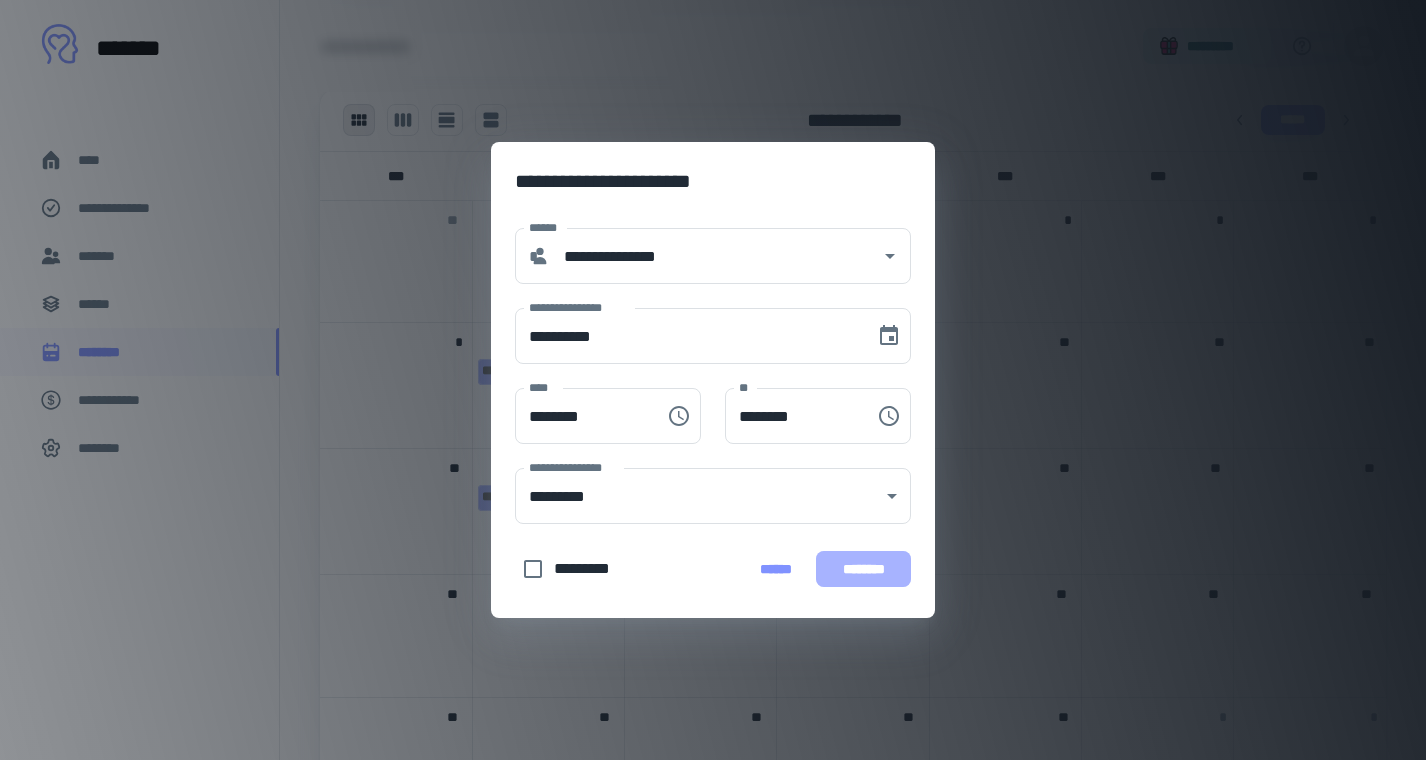 click on "********" at bounding box center [863, 569] 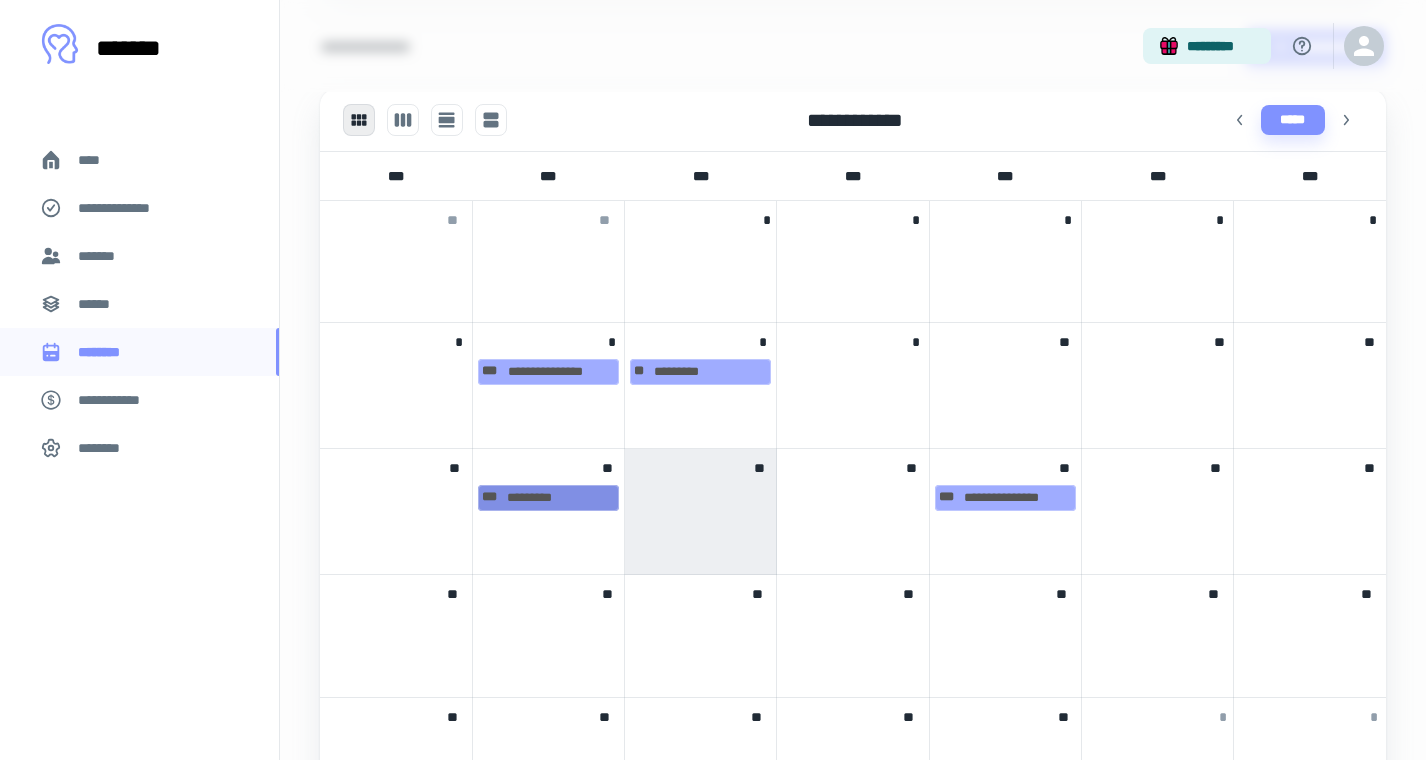 click on "[FIRST] [LAST]" at bounding box center (548, 498) 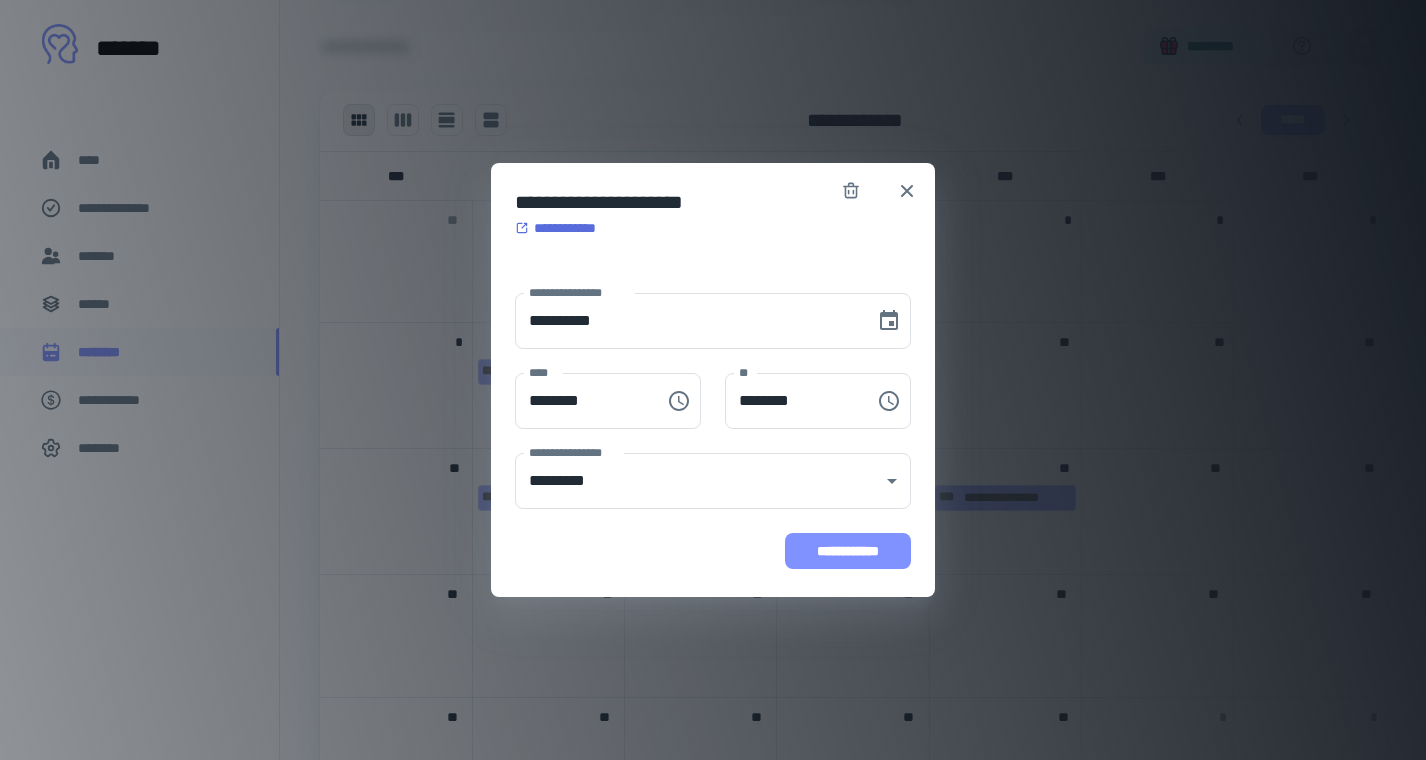 click on "**********" at bounding box center [848, 551] 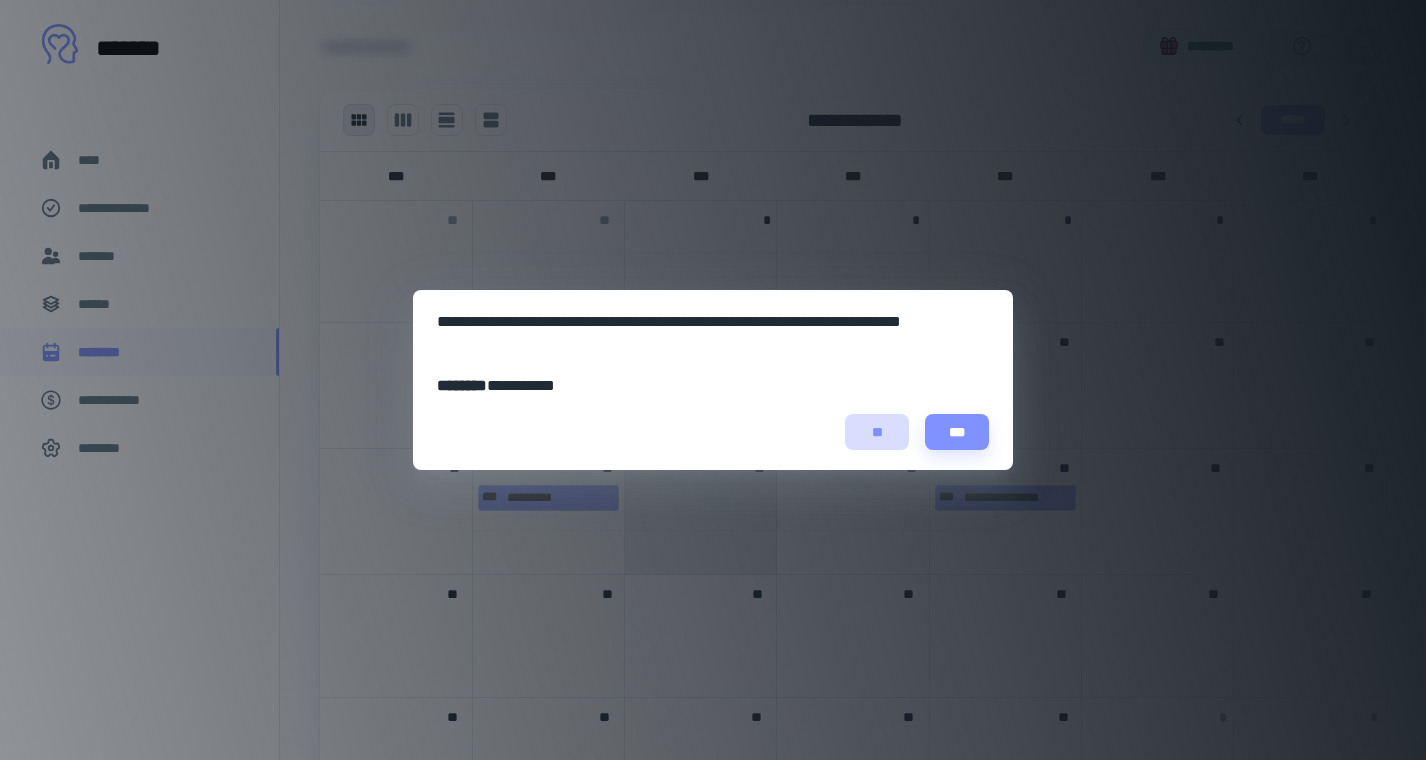 click on "**" at bounding box center [877, 432] 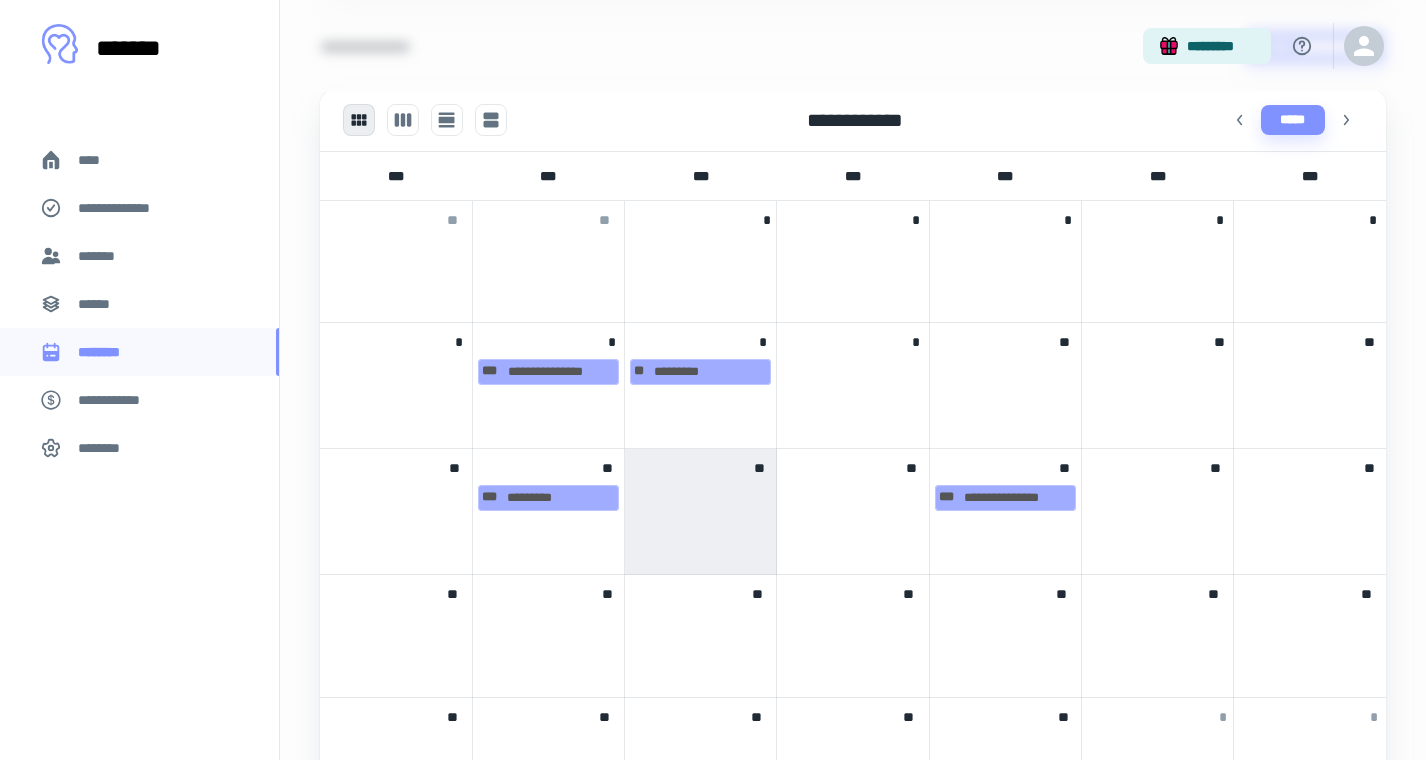 click on "*******" at bounding box center [139, 256] 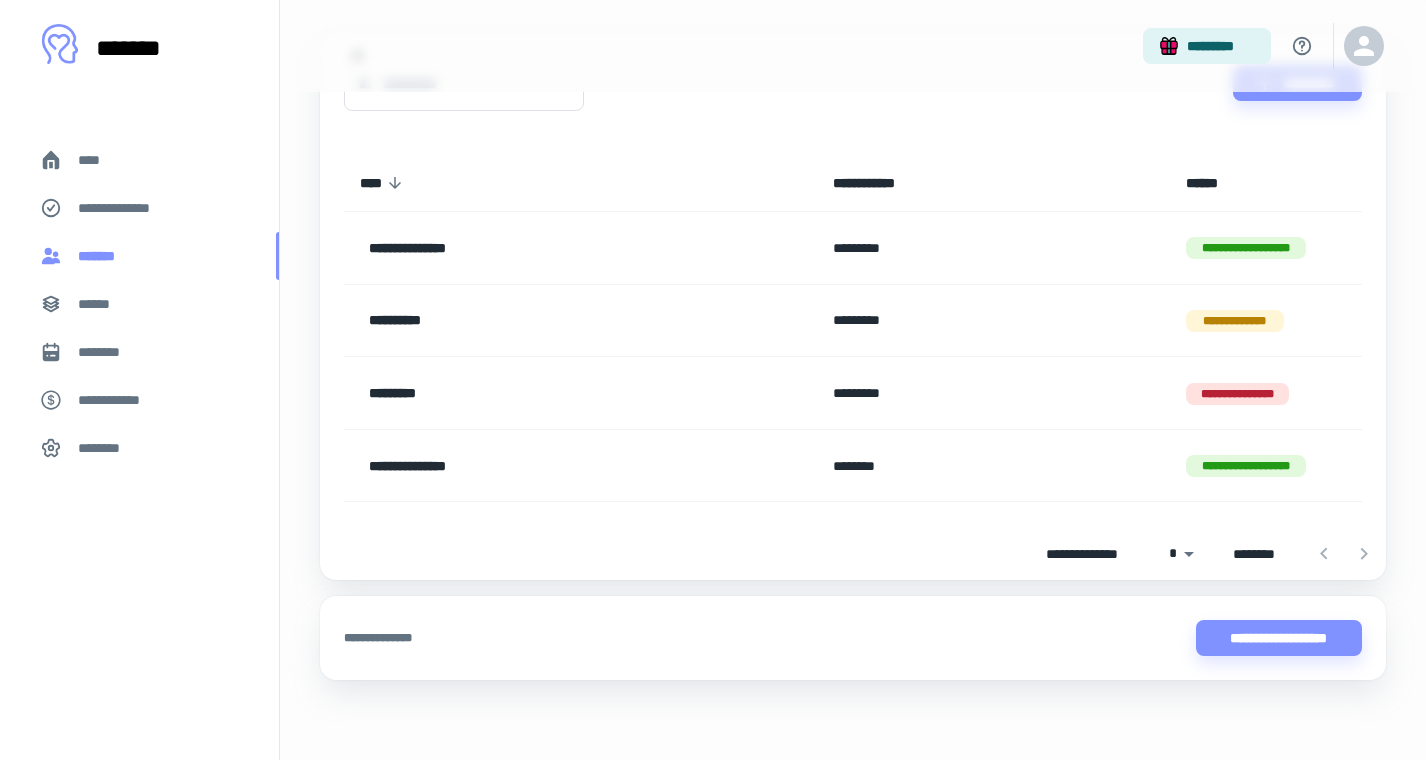 scroll, scrollTop: 0, scrollLeft: 0, axis: both 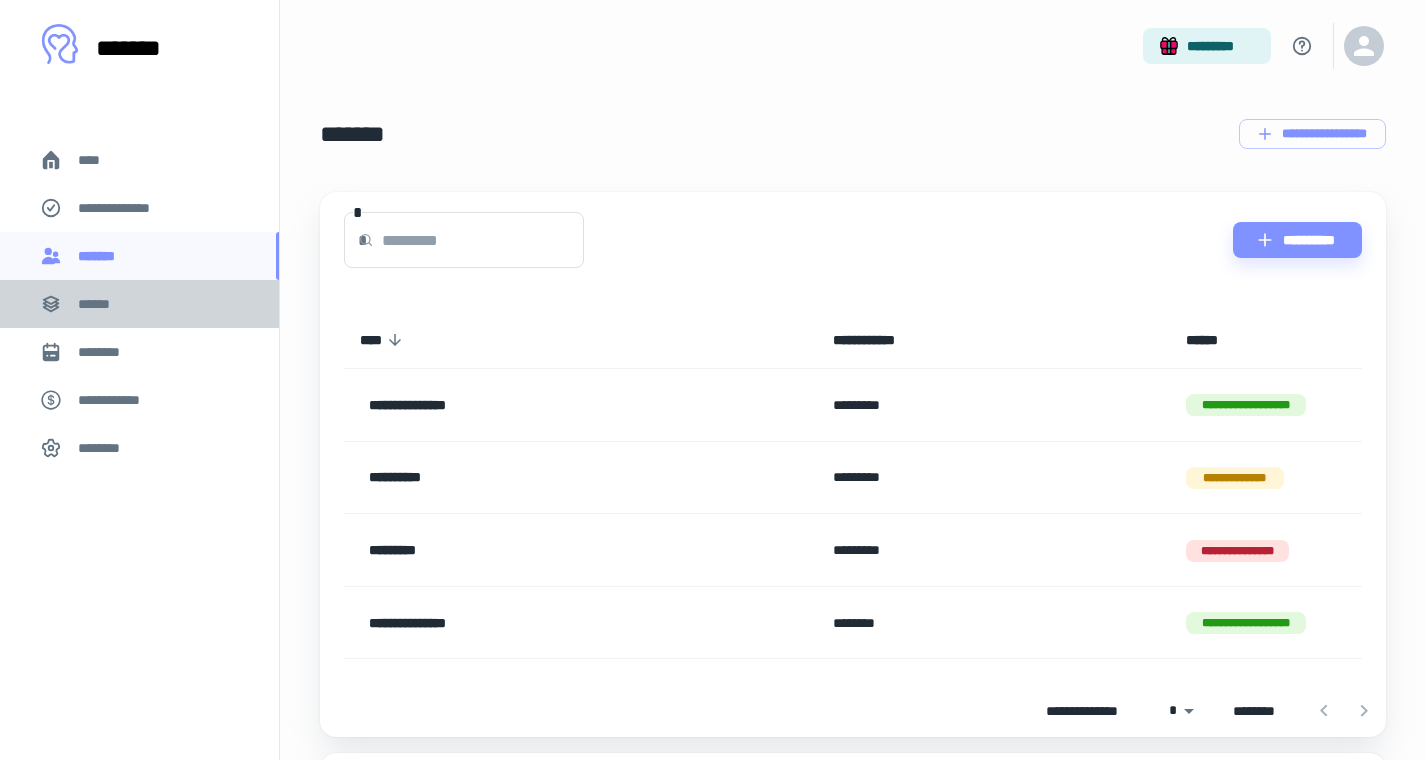 click on "******" at bounding box center (100, 304) 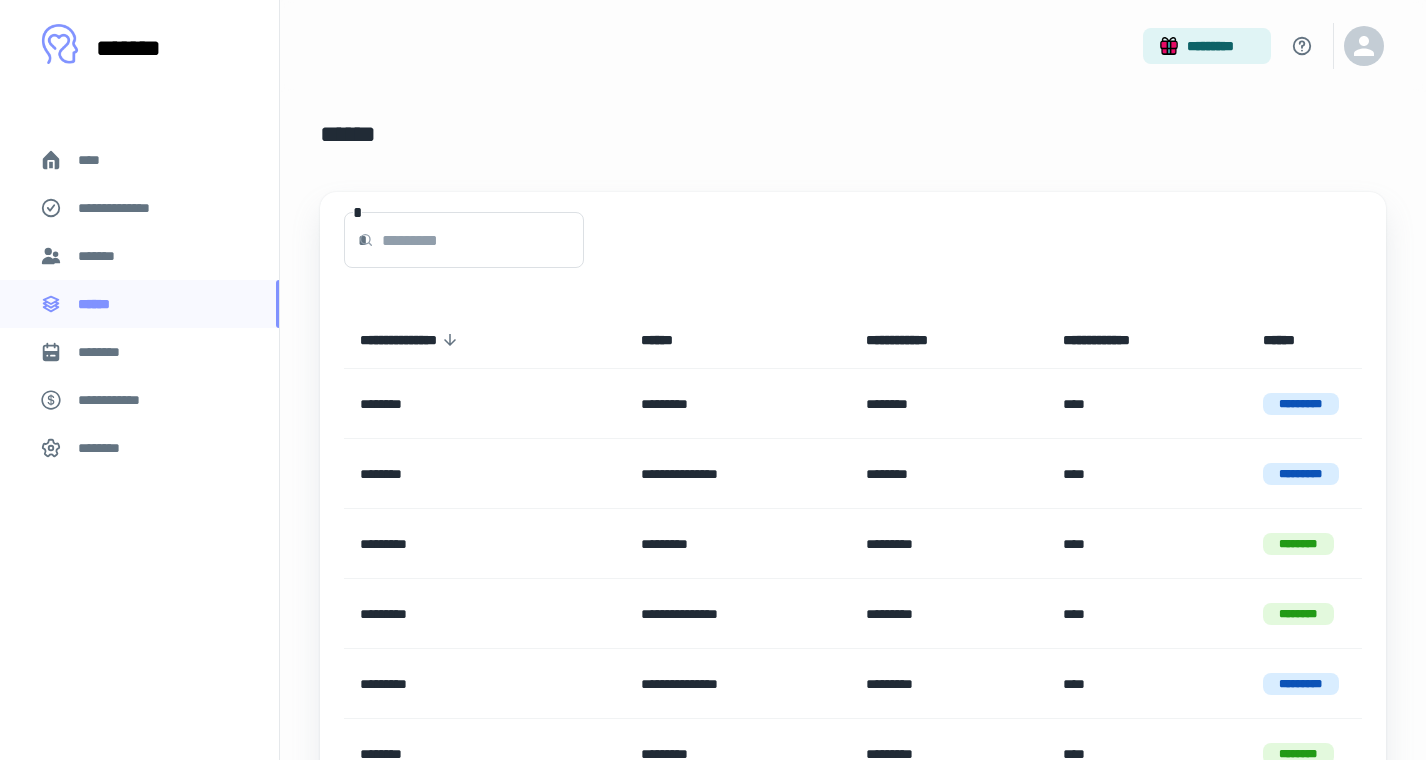 scroll, scrollTop: 0, scrollLeft: 0, axis: both 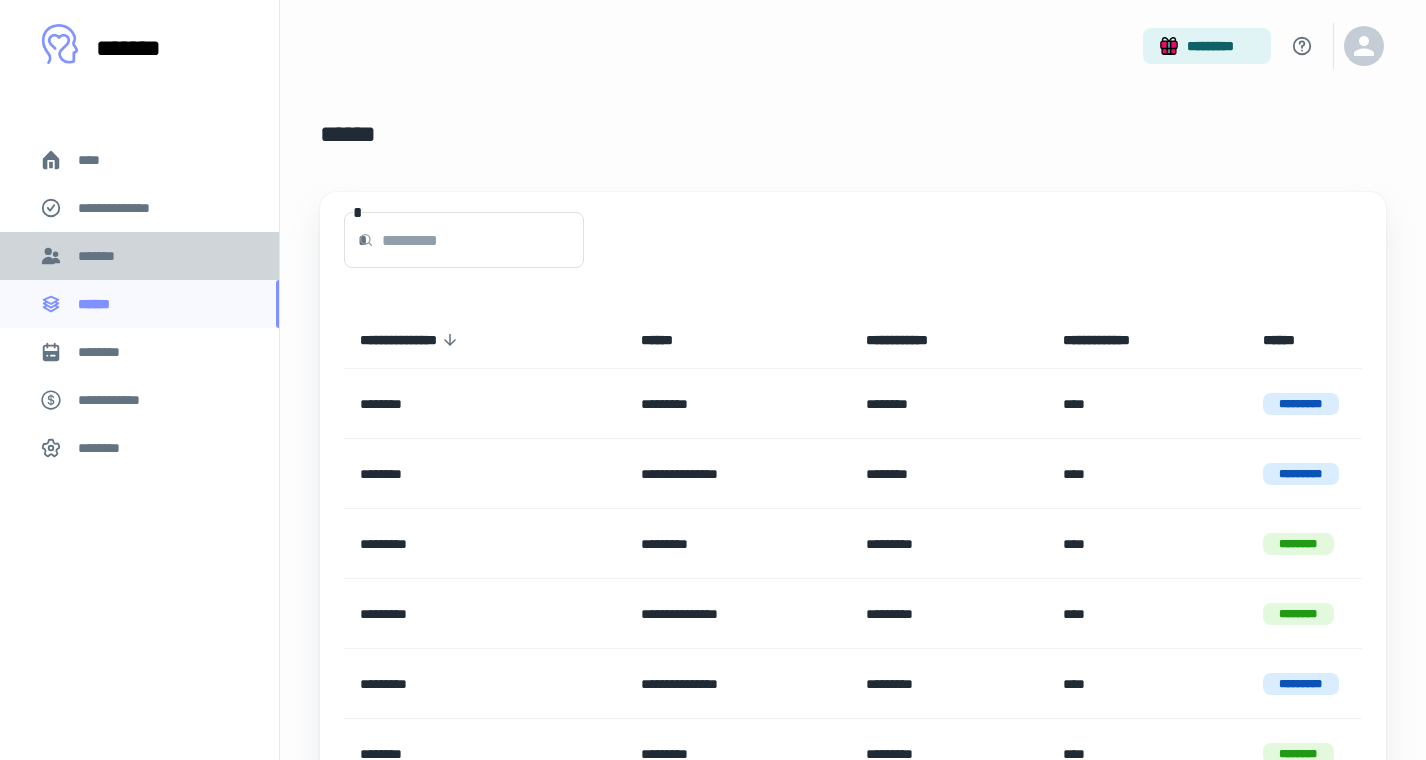 click on "*******" at bounding box center (139, 256) 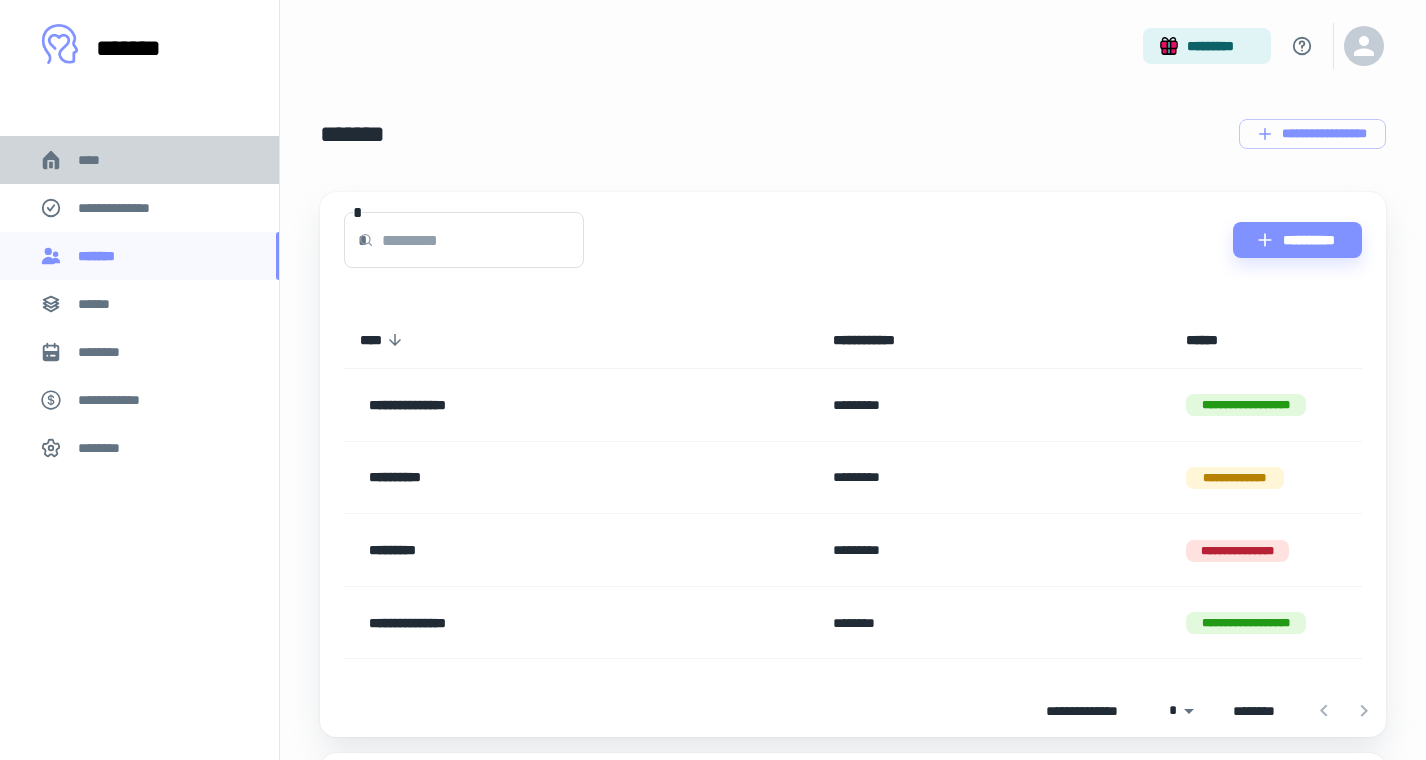 click on "****" at bounding box center (139, 160) 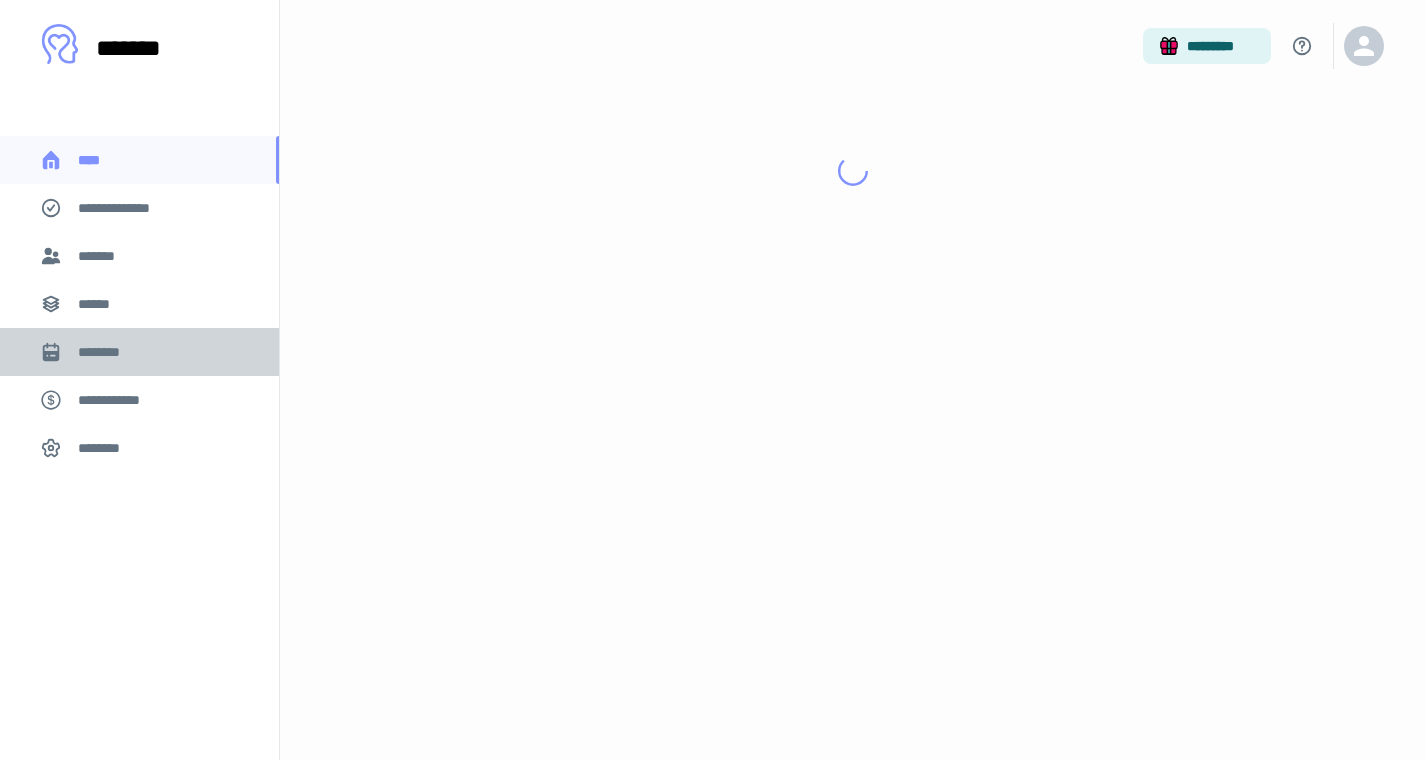 click on "********" at bounding box center (107, 352) 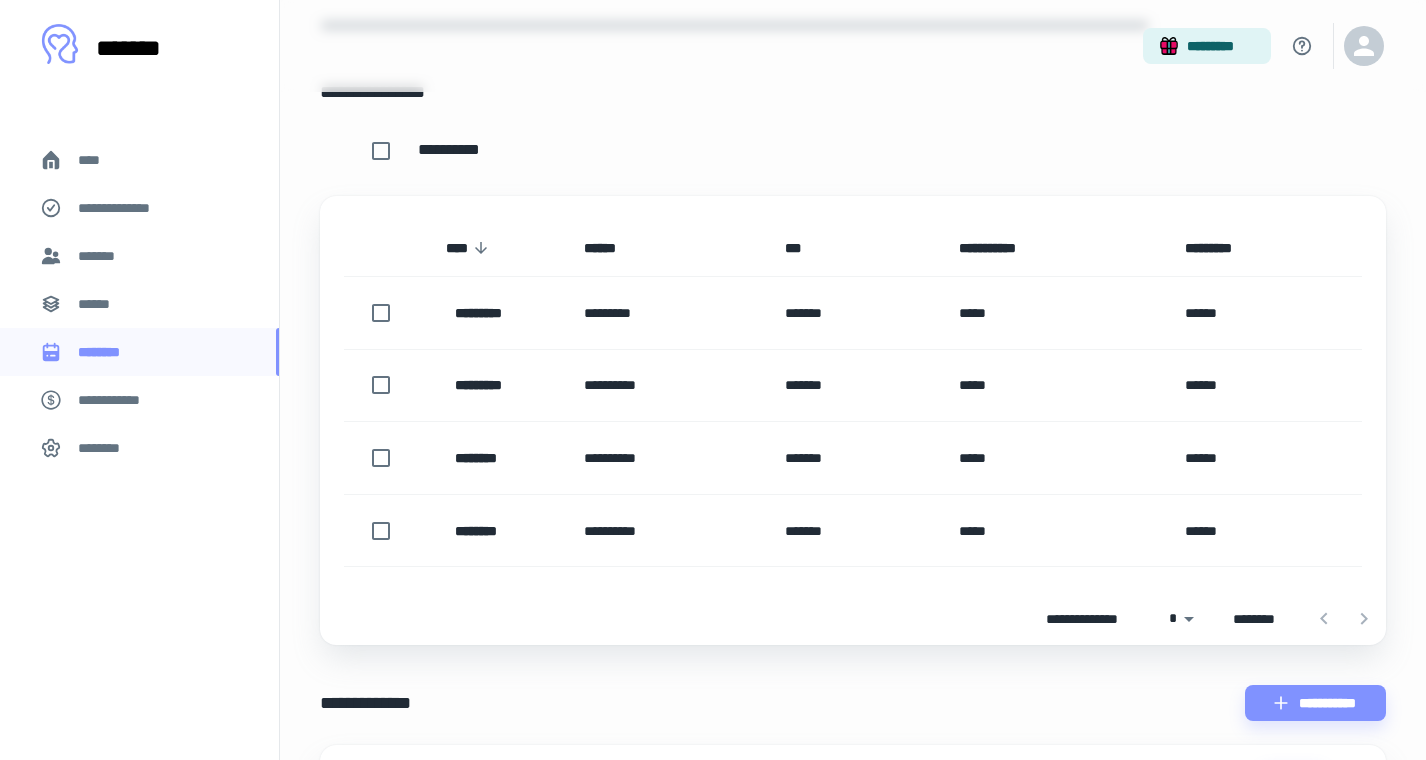scroll, scrollTop: 180, scrollLeft: 0, axis: vertical 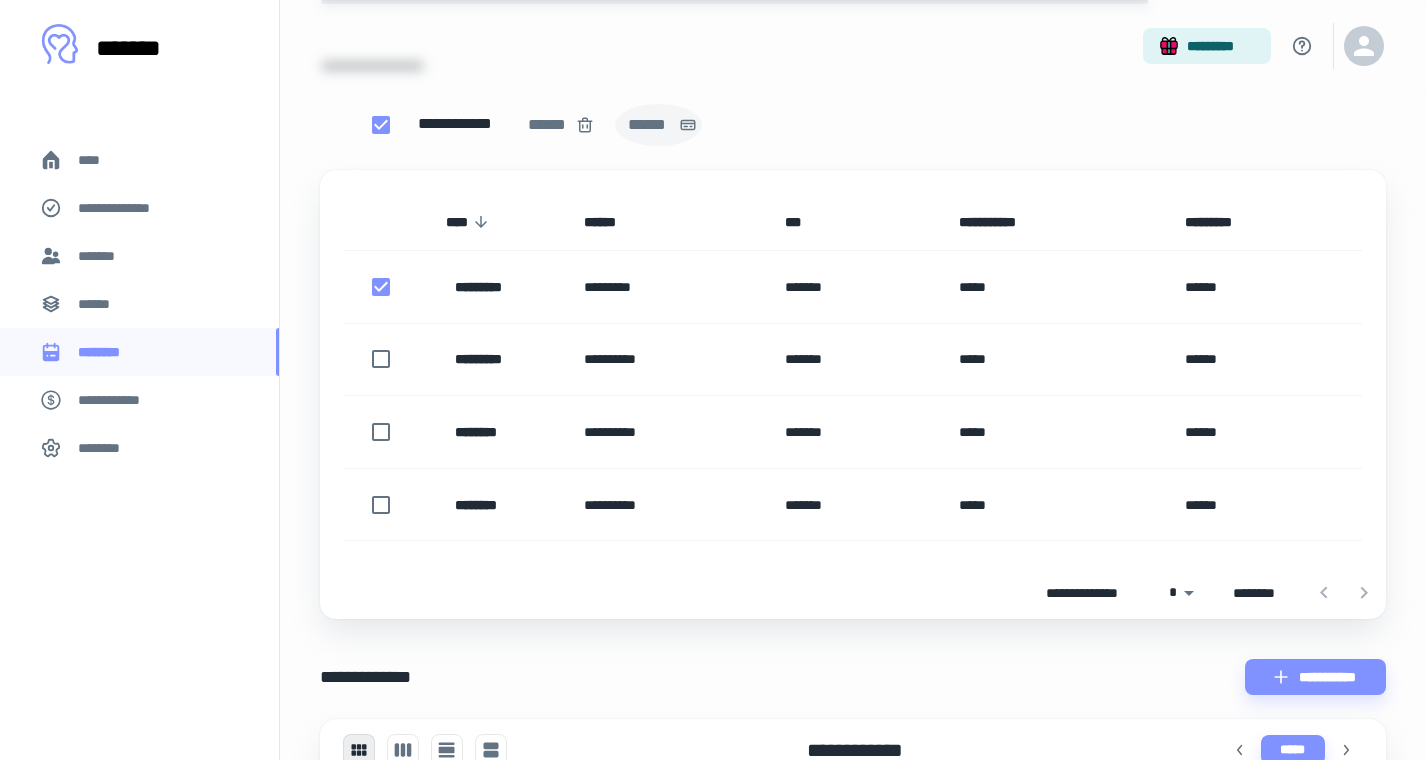 click on "******" at bounding box center [649, 125] 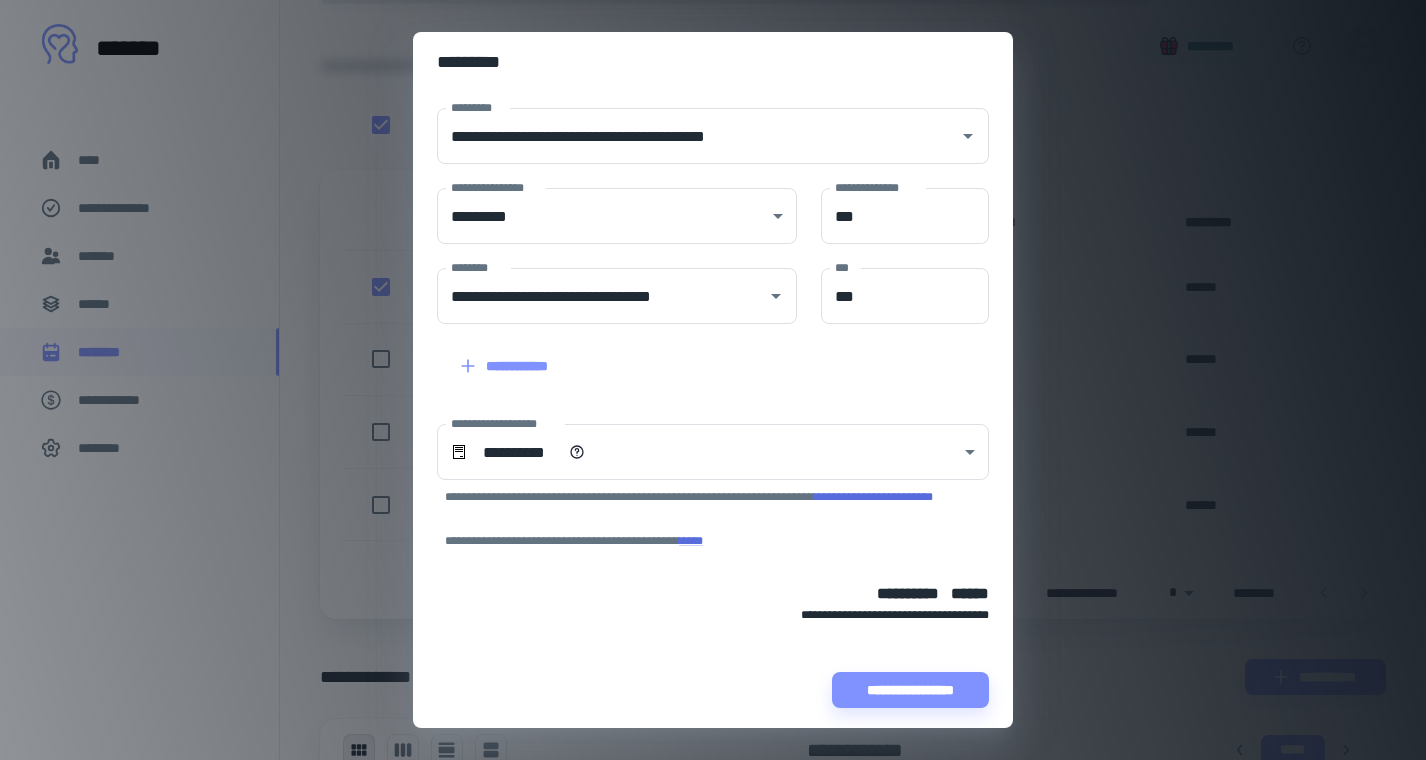 scroll, scrollTop: 96, scrollLeft: 0, axis: vertical 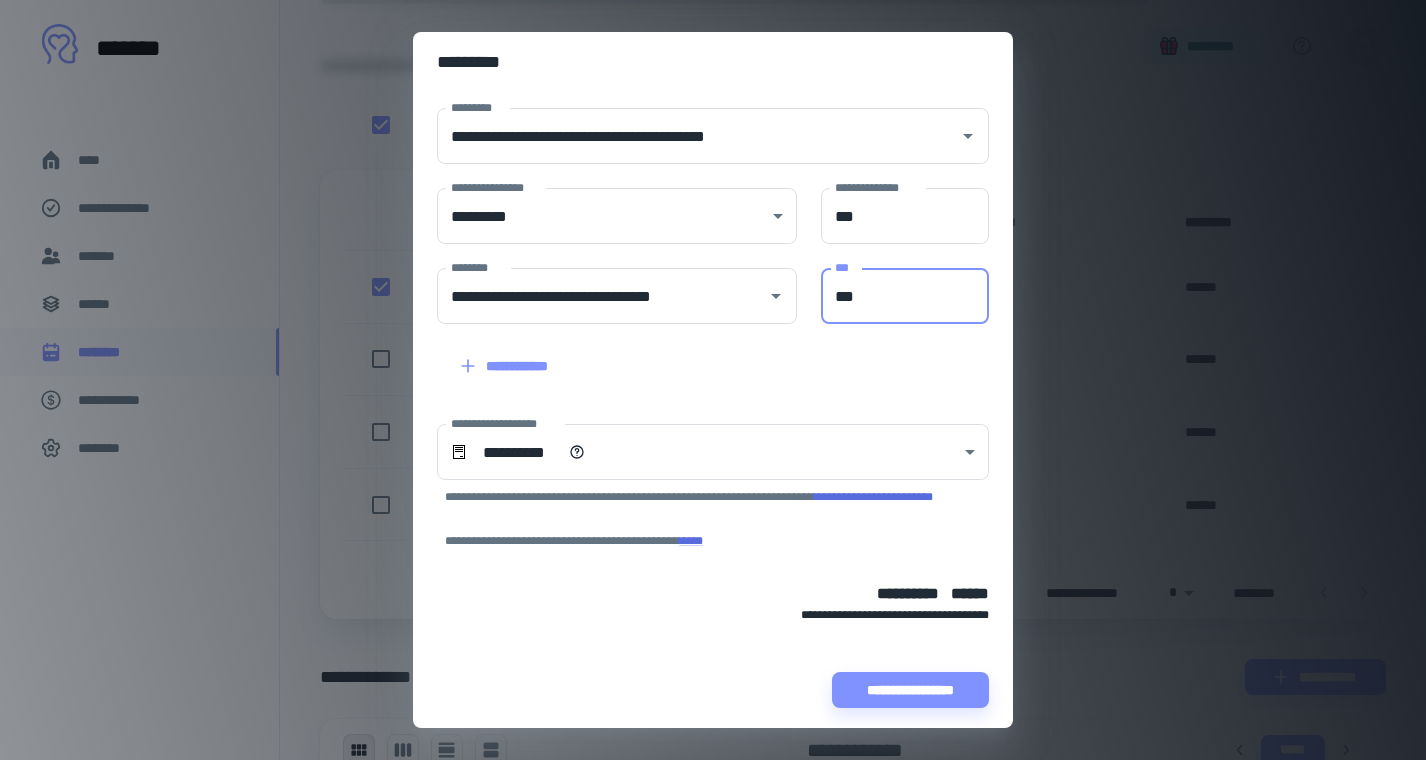 click on "***" at bounding box center [905, 296] 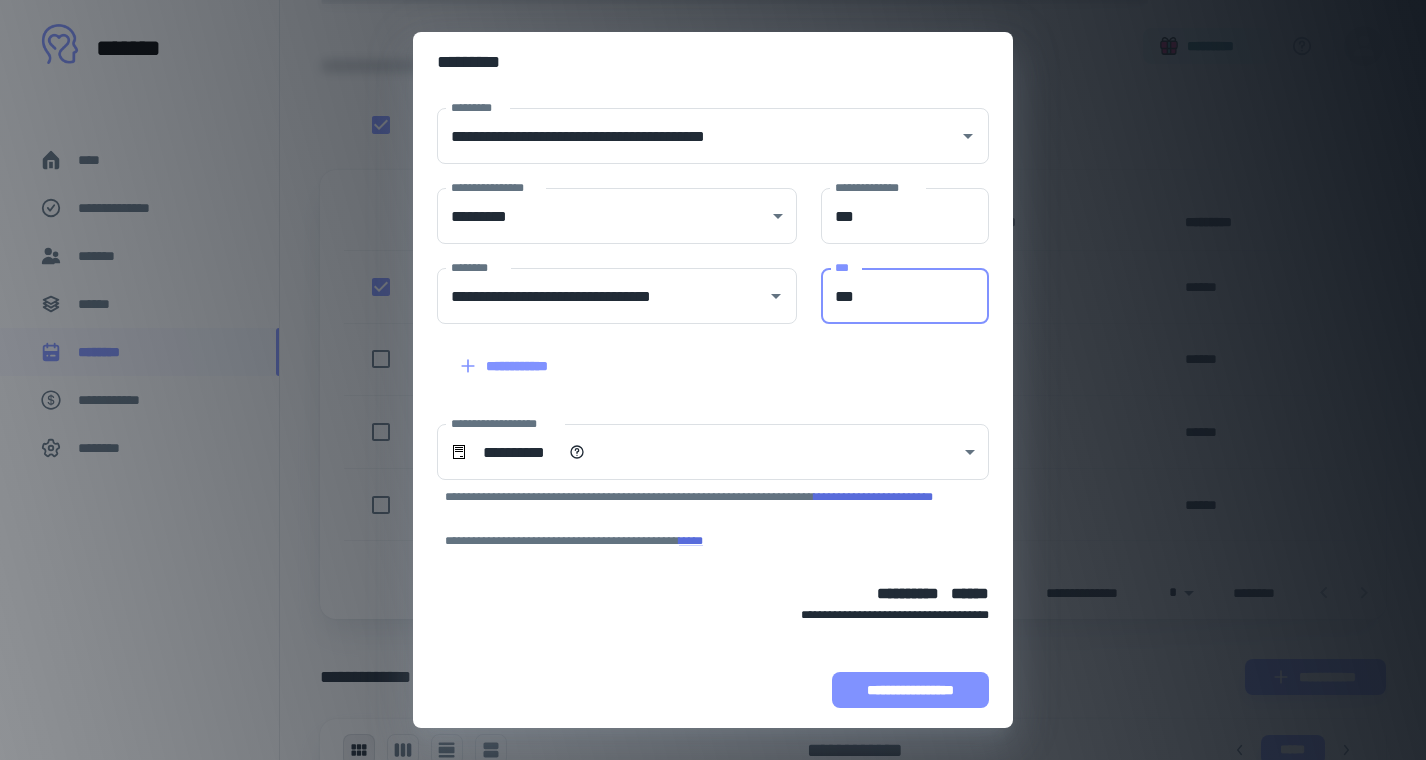 type on "***" 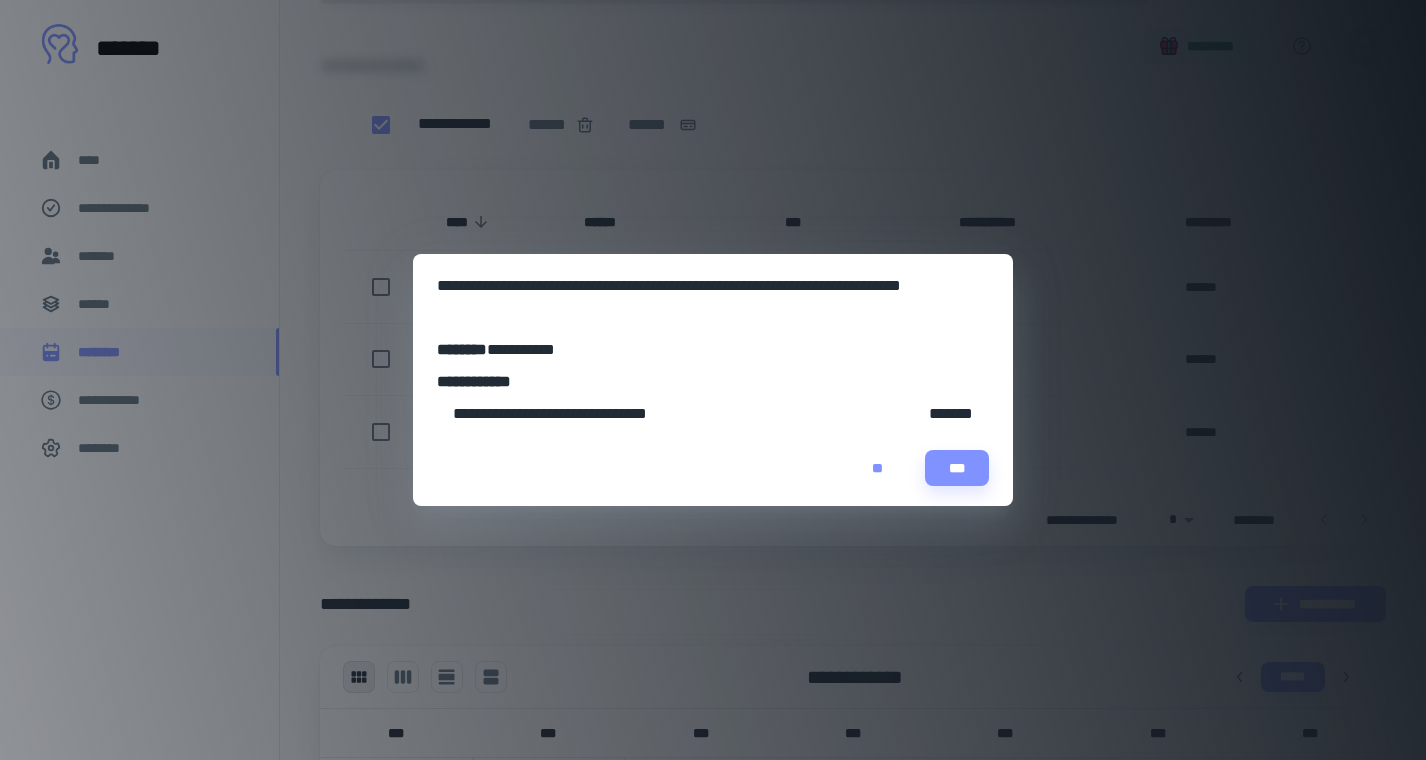 click on "**" at bounding box center (877, 468) 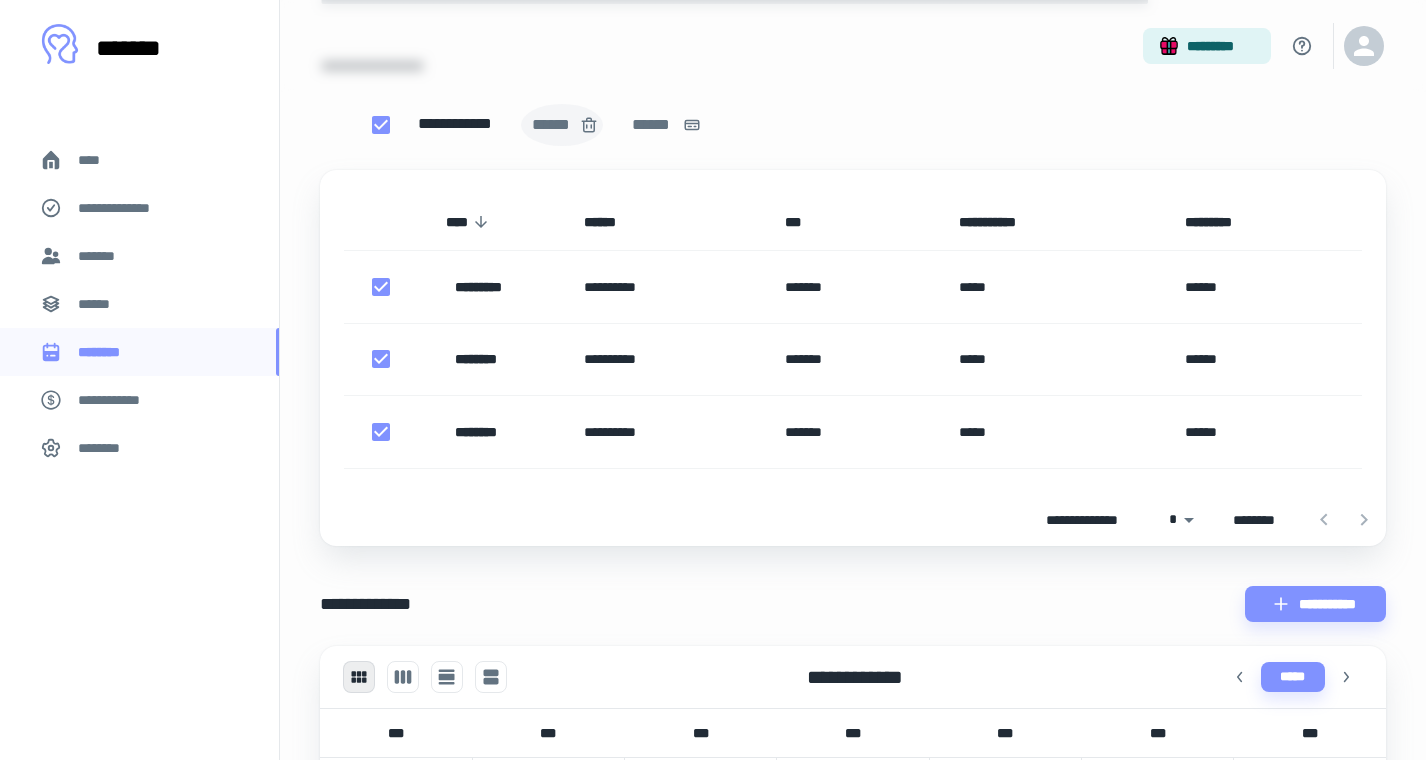 click on "******" at bounding box center [552, 125] 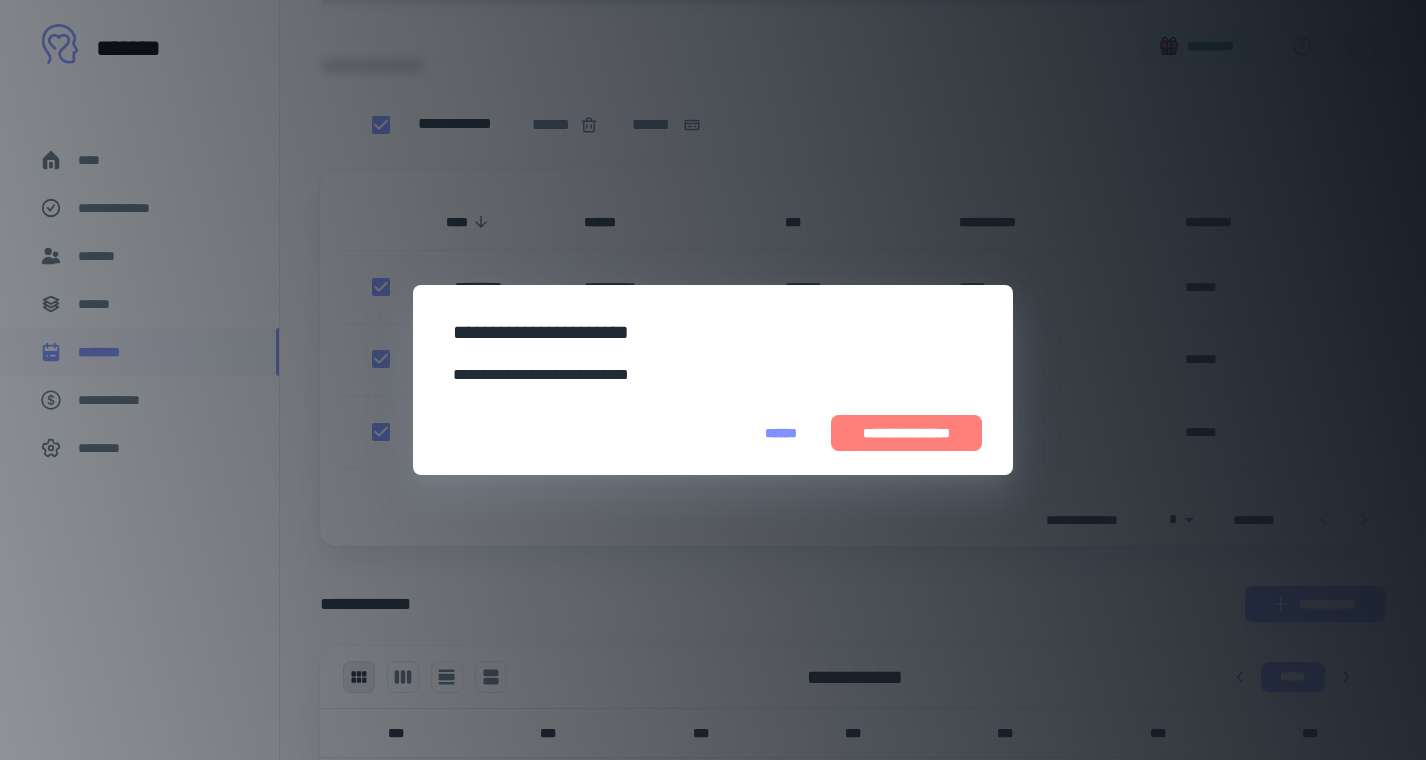 click on "**********" at bounding box center (906, 433) 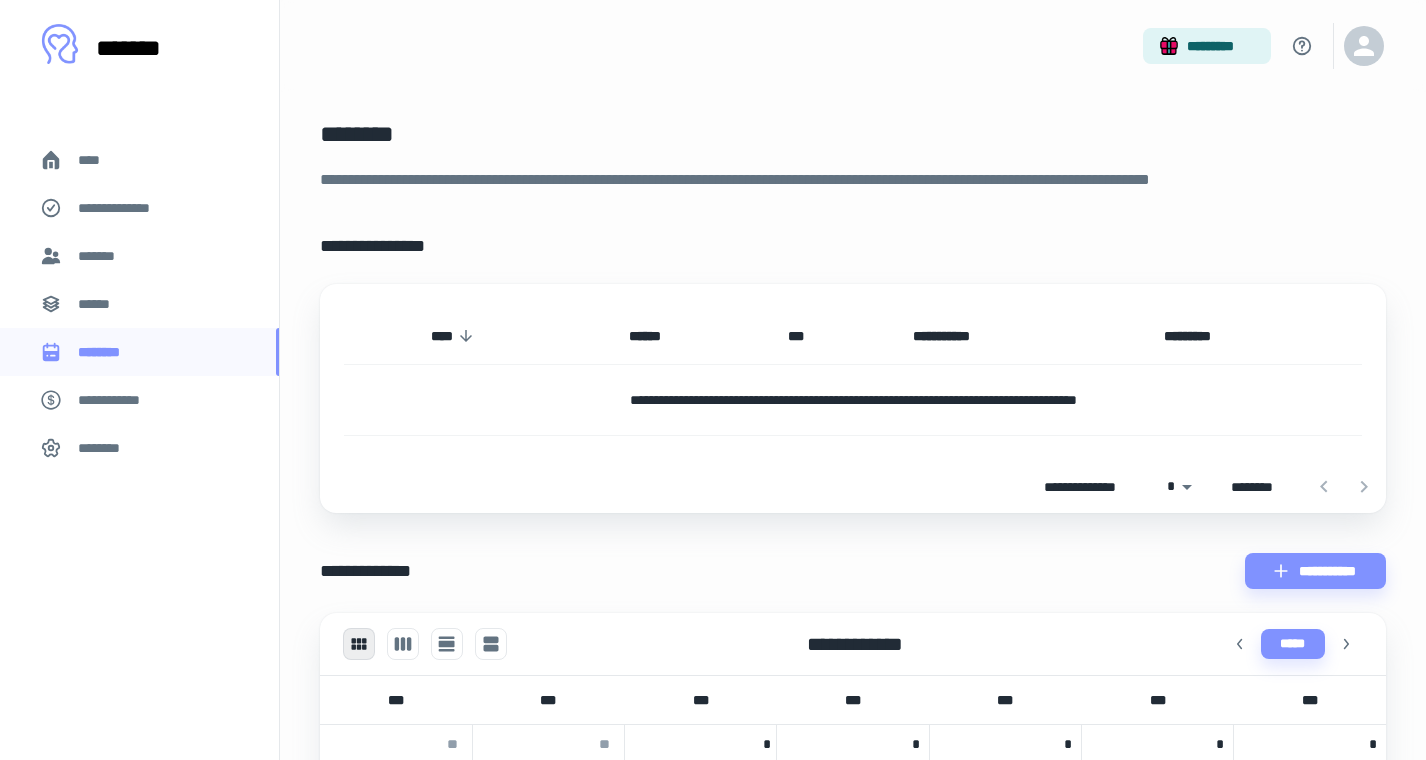 scroll, scrollTop: 0, scrollLeft: 0, axis: both 